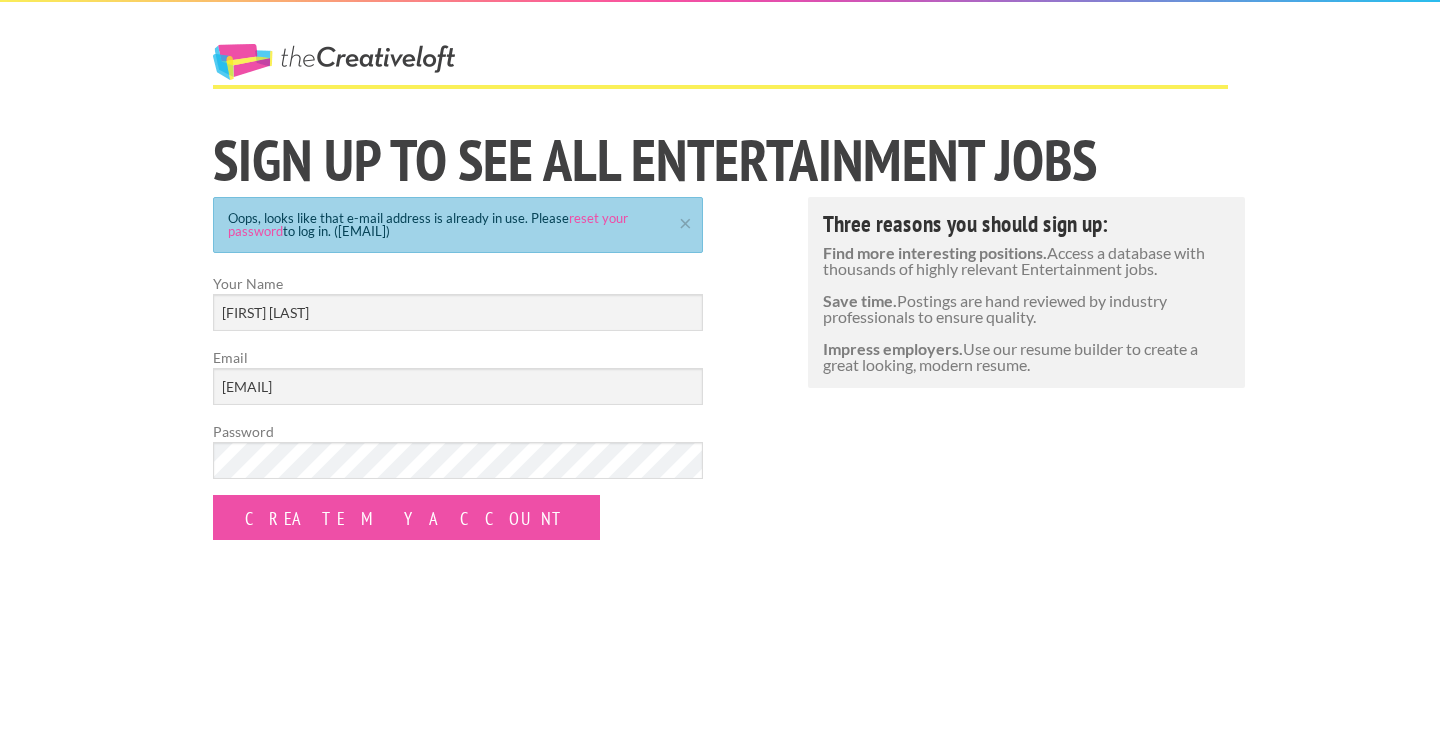 scroll, scrollTop: 0, scrollLeft: 0, axis: both 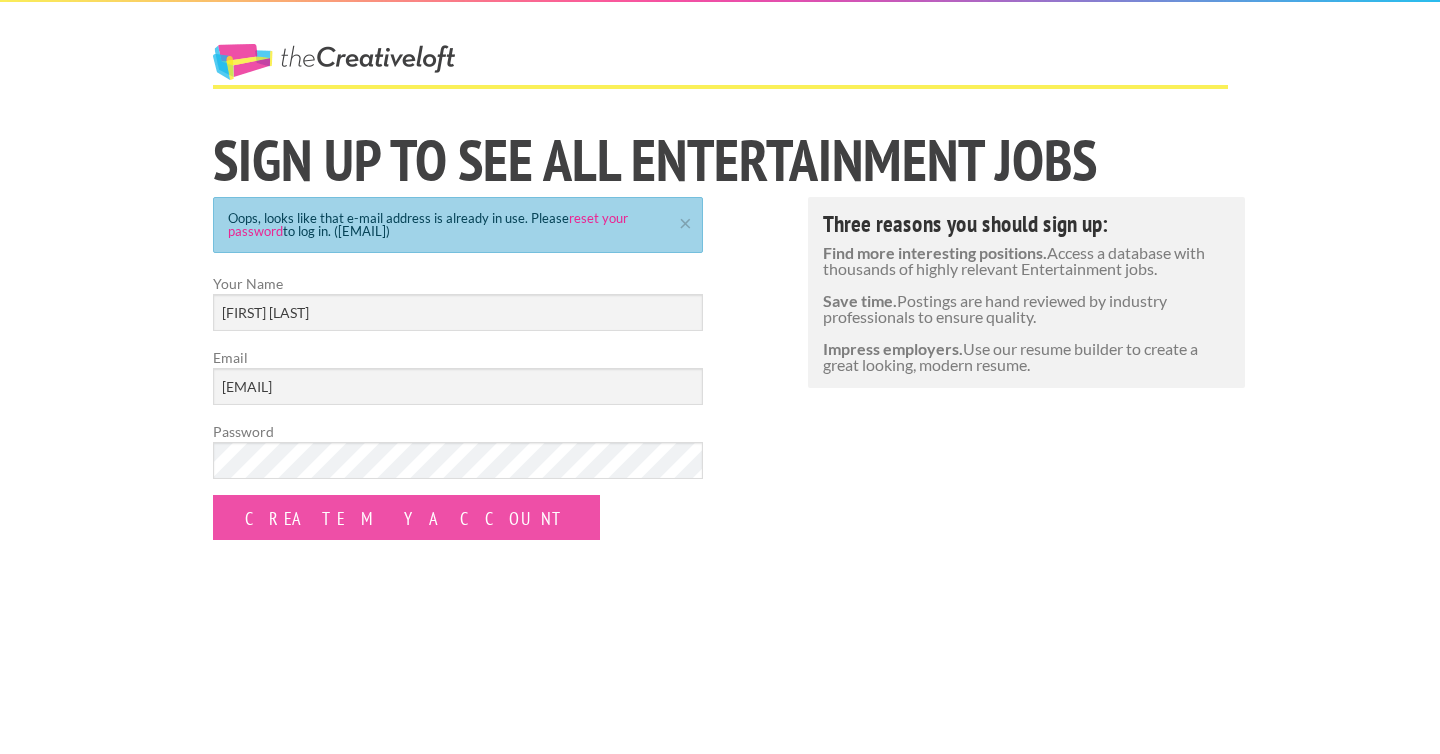 click on "reset your password" at bounding box center (428, 224) 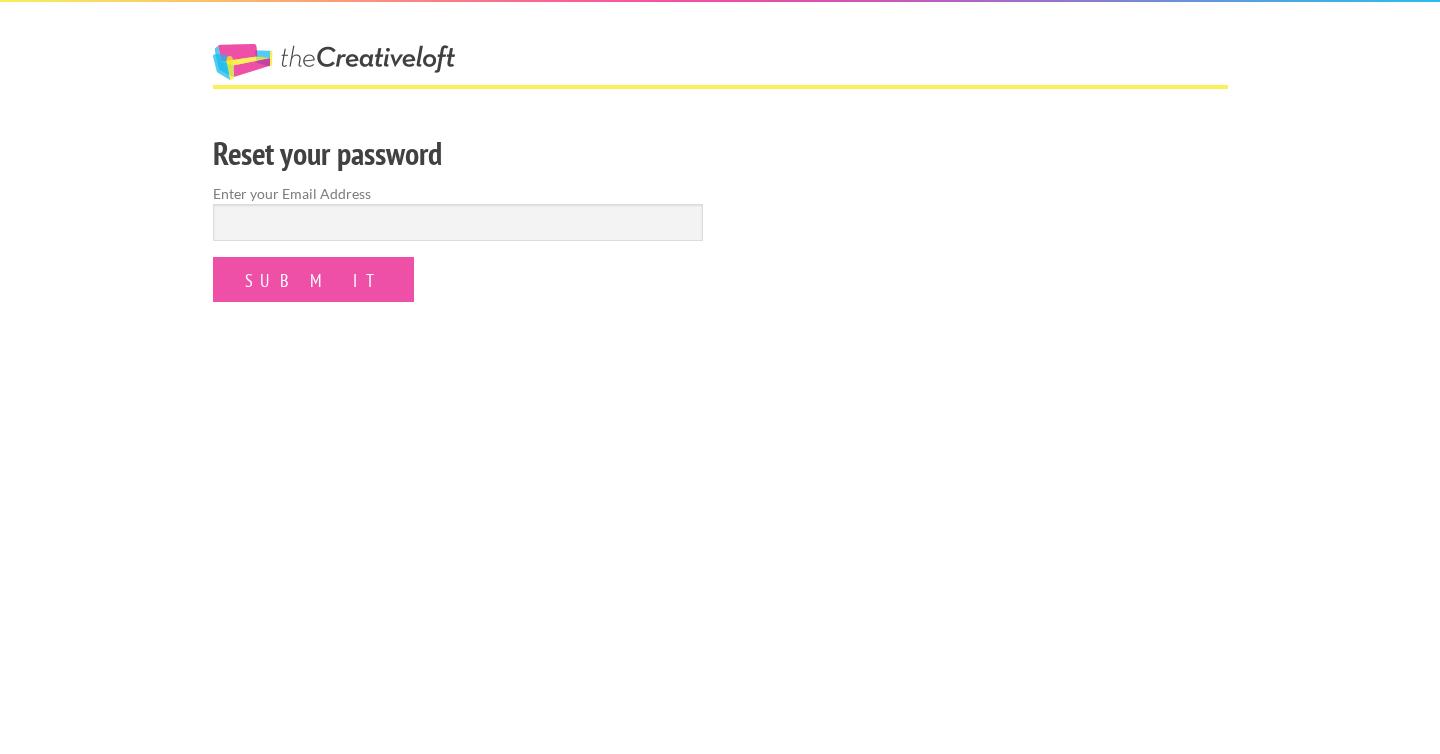 scroll, scrollTop: 0, scrollLeft: 0, axis: both 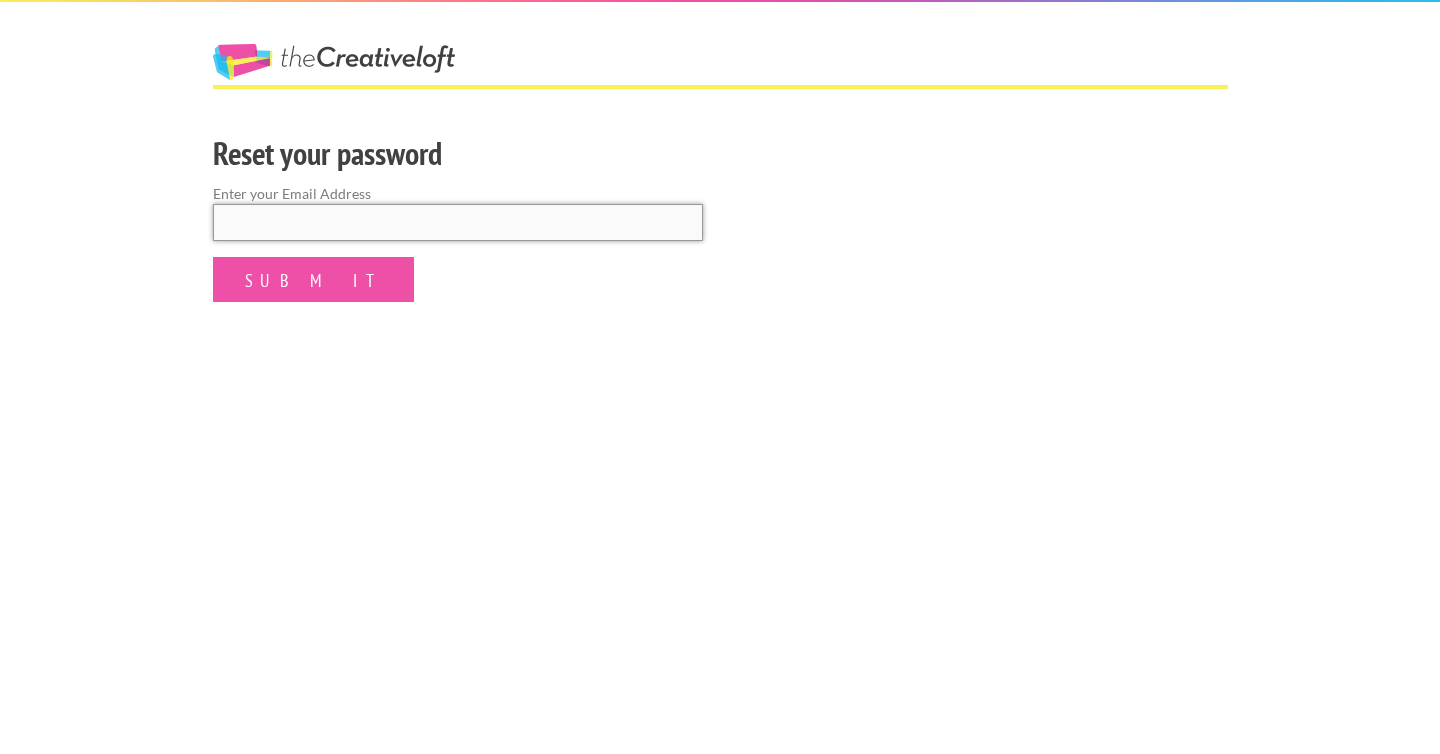 click at bounding box center [458, 222] 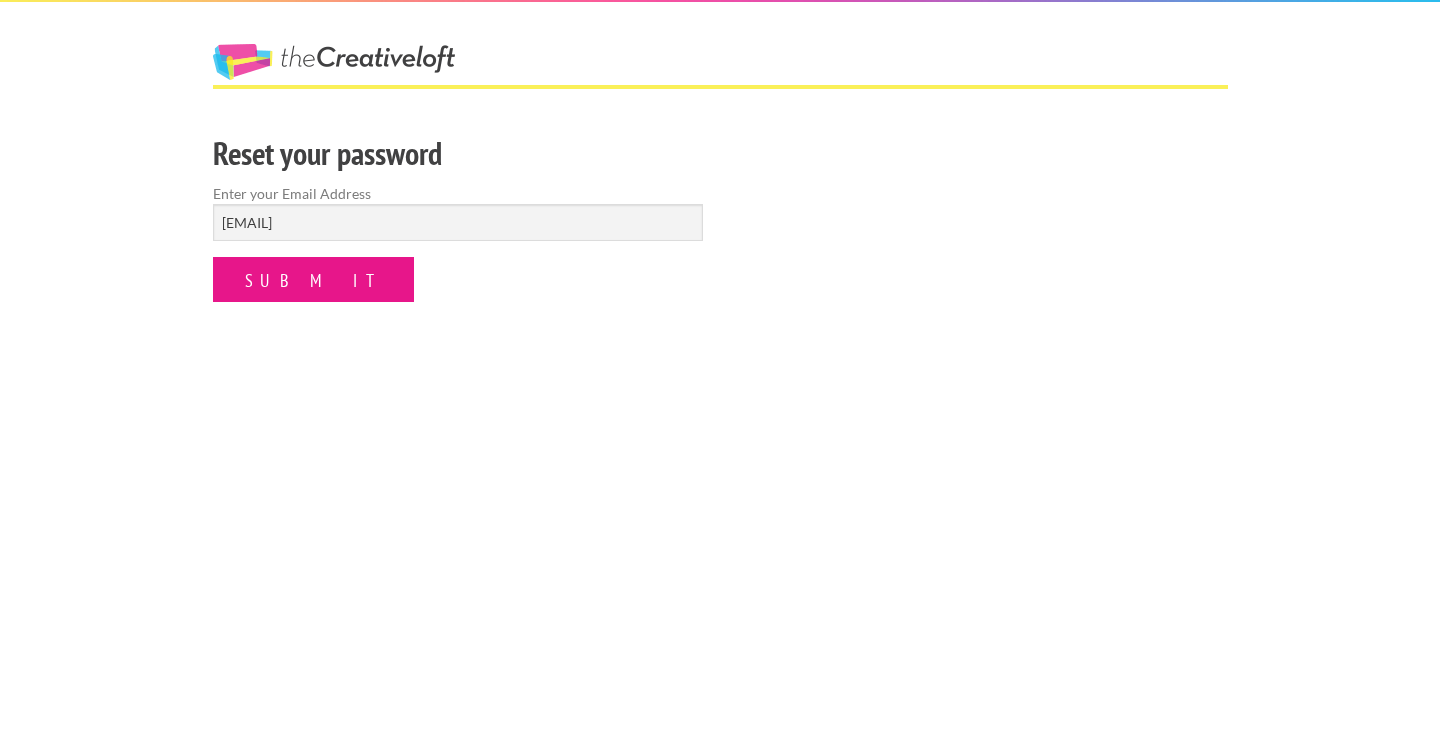 click on "Submit" at bounding box center (313, 279) 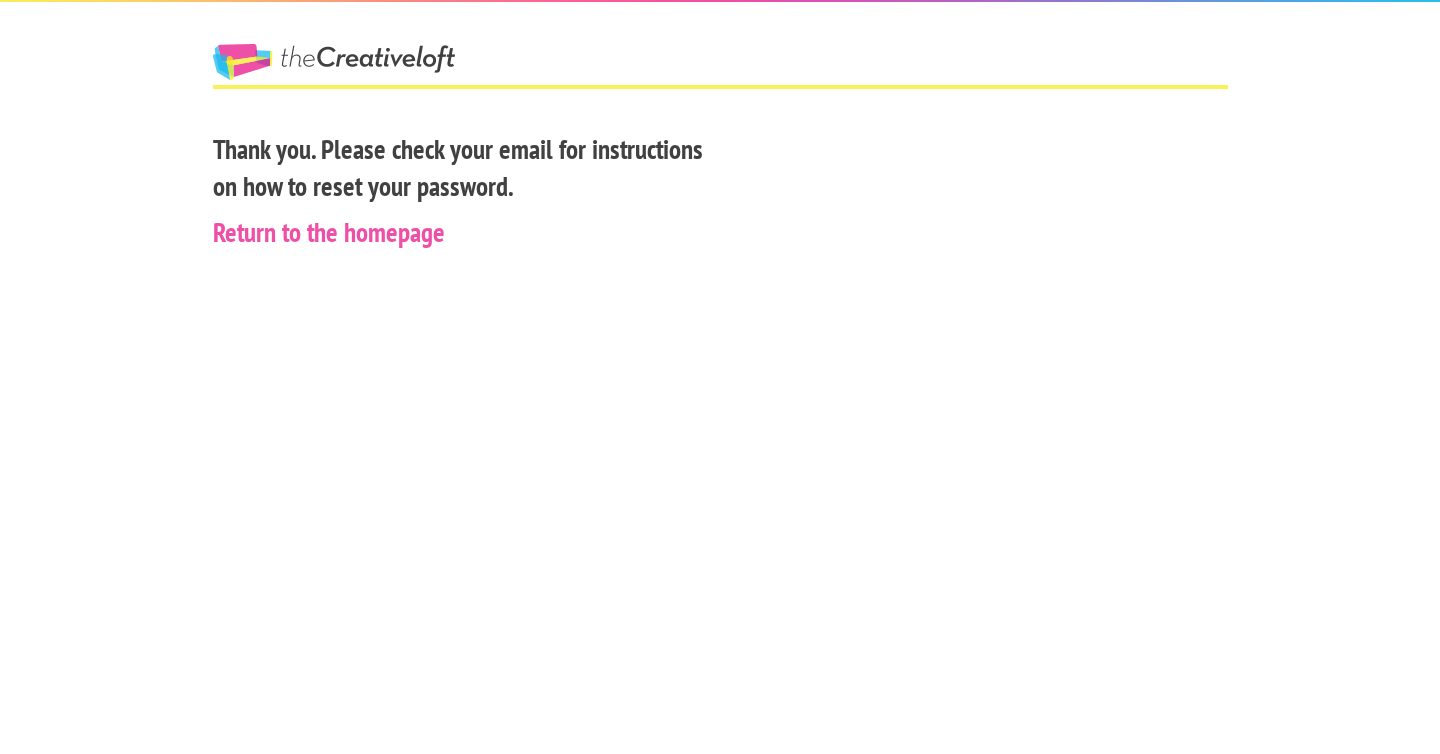 scroll, scrollTop: 0, scrollLeft: 0, axis: both 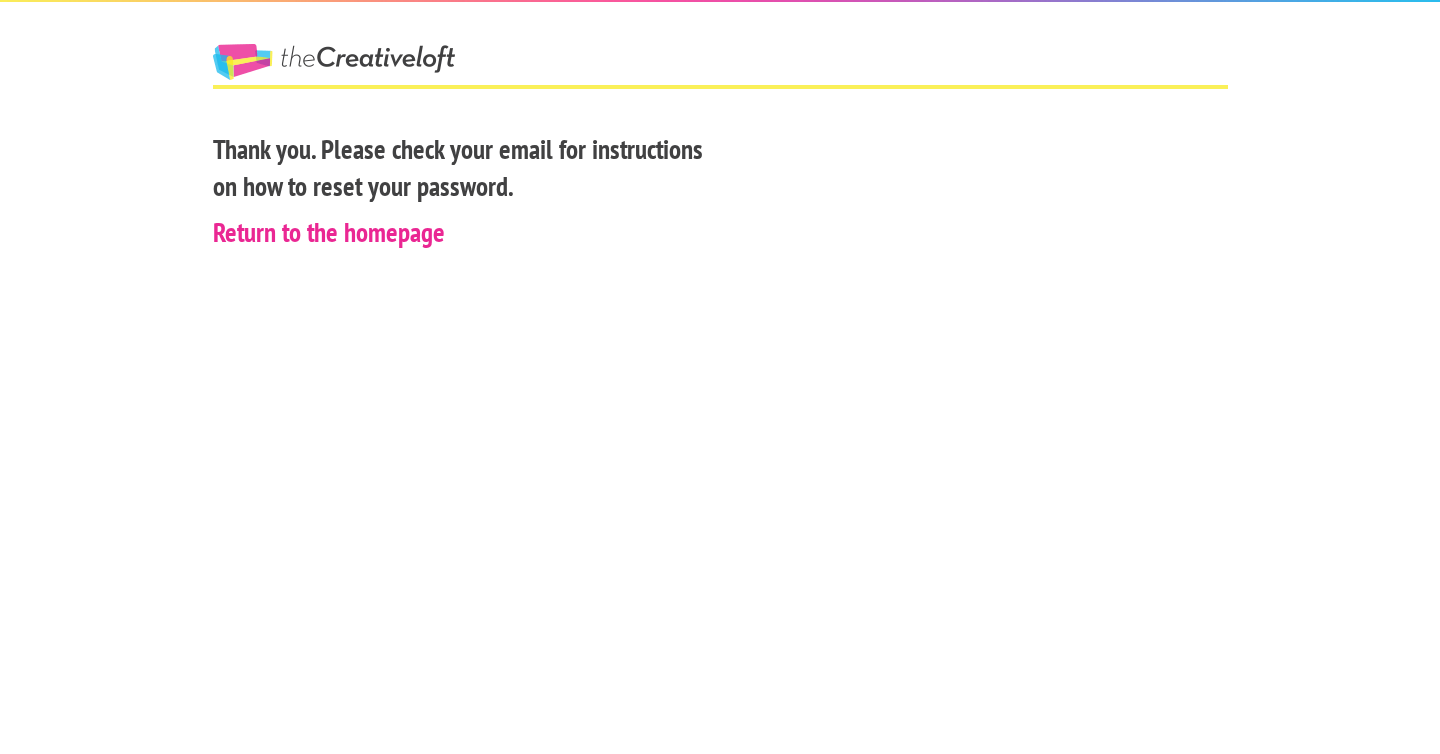 click on "Return to the homepage" at bounding box center [329, 232] 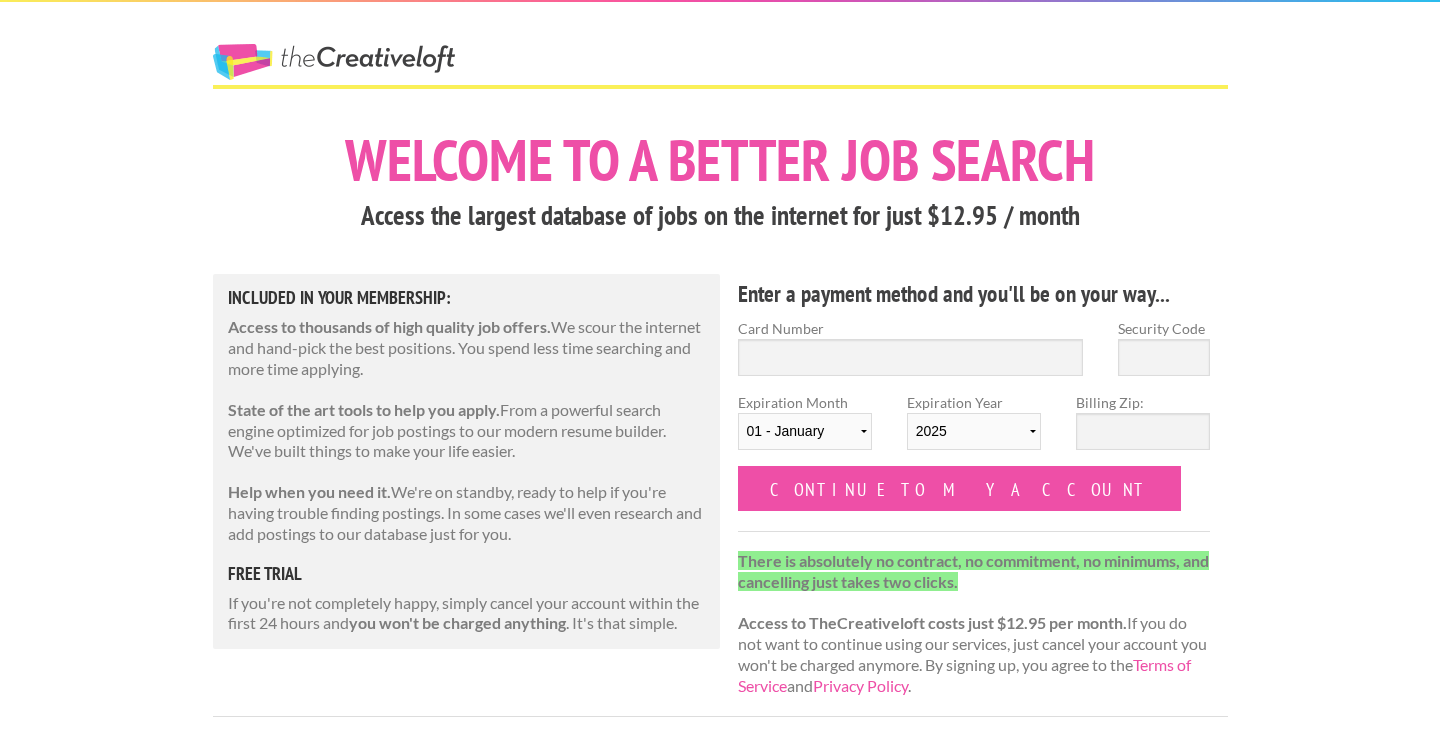scroll, scrollTop: 0, scrollLeft: 0, axis: both 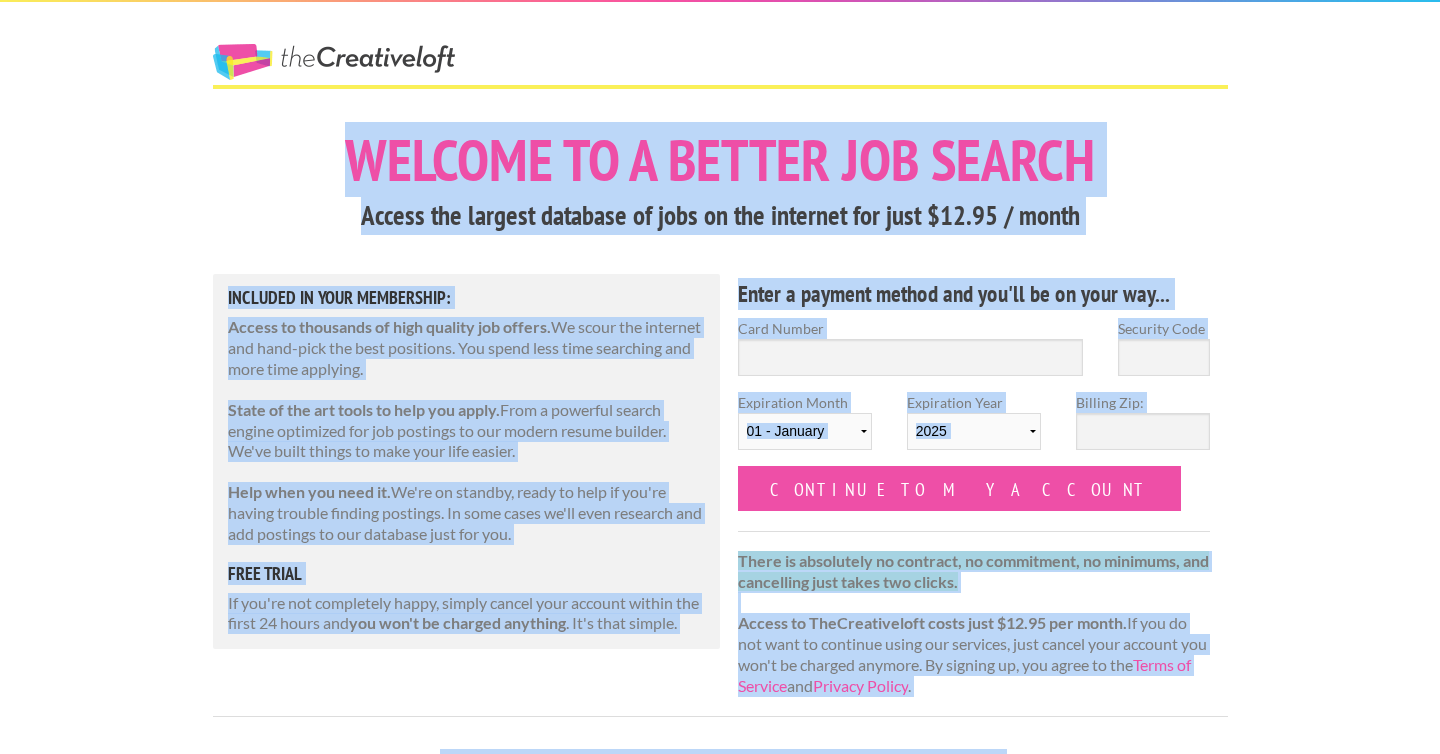 drag, startPoint x: 886, startPoint y: 468, endPoint x: 533, endPoint y: -146, distance: 708.2408 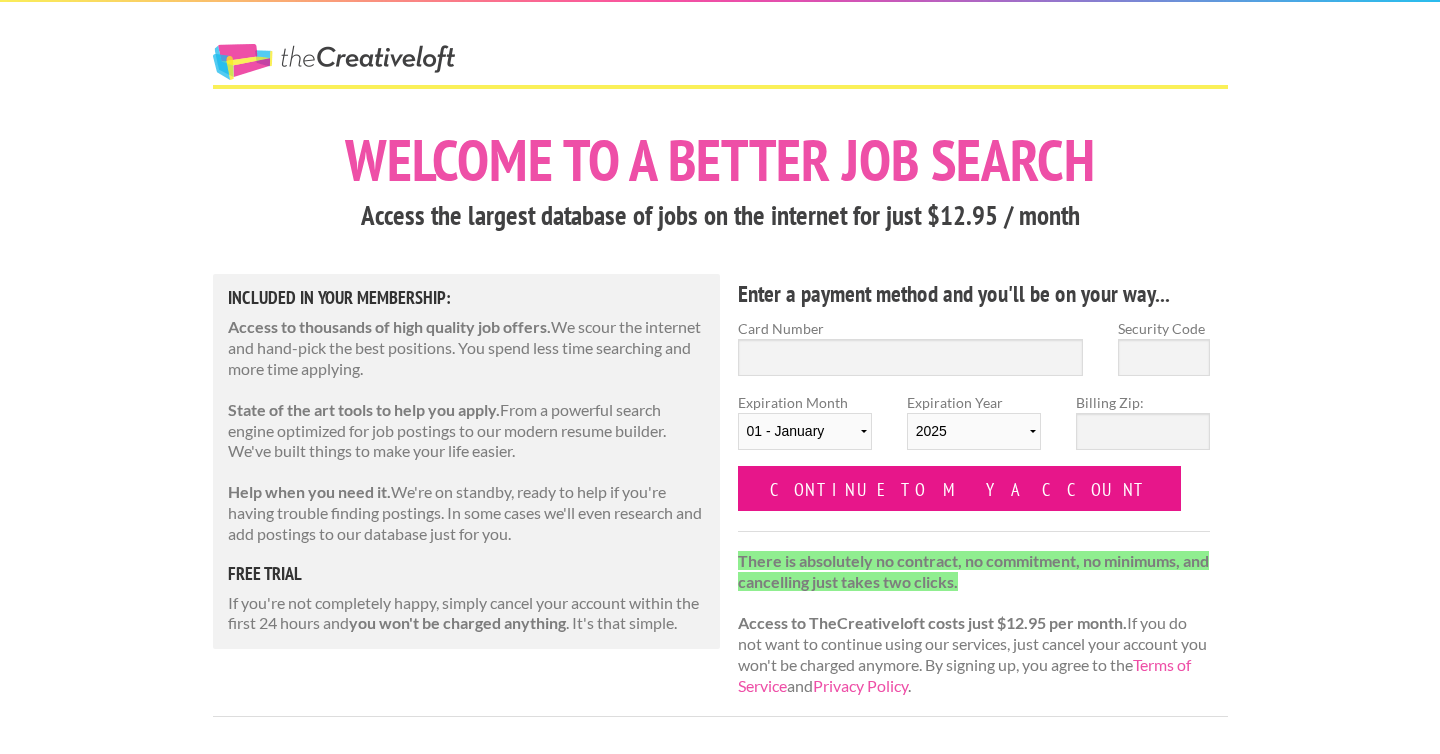 click on "Continue to my account" at bounding box center [960, 488] 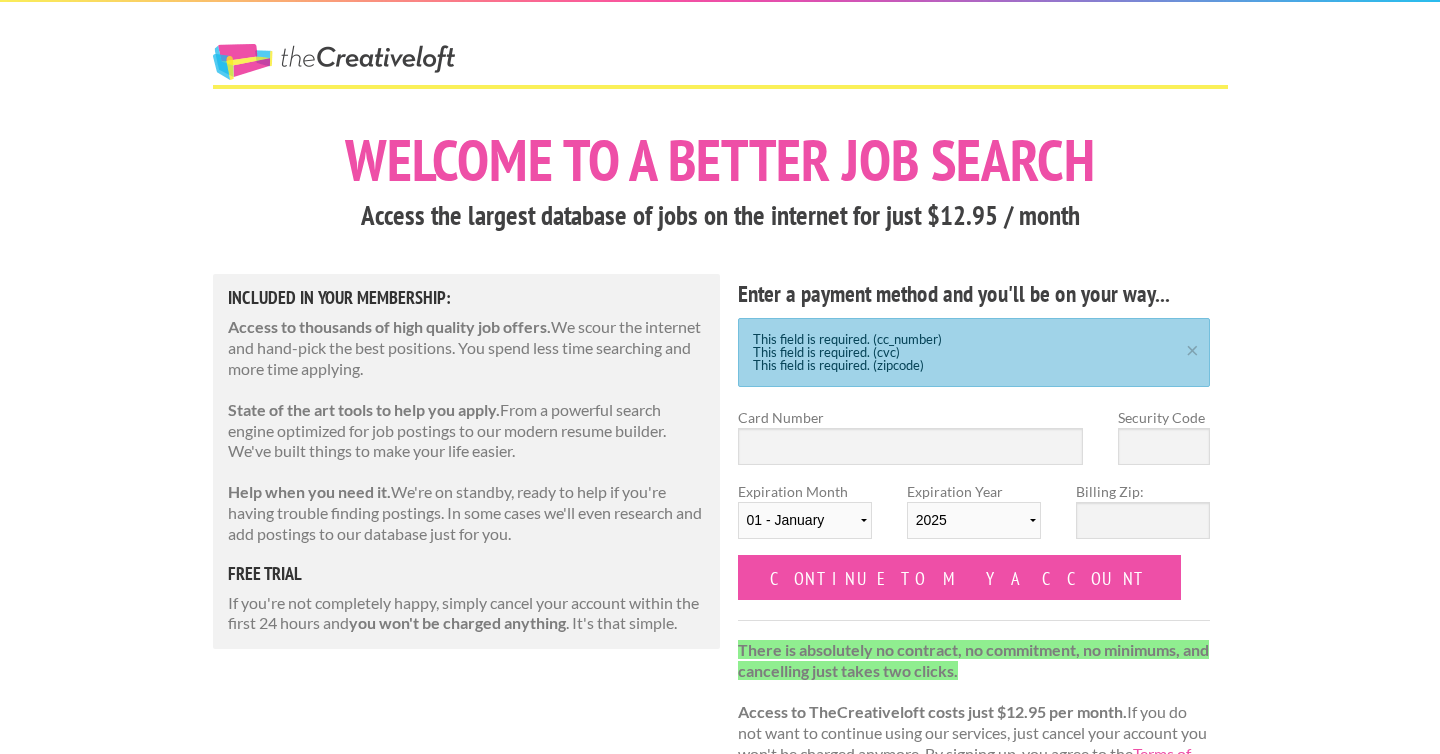 scroll, scrollTop: 0, scrollLeft: 0, axis: both 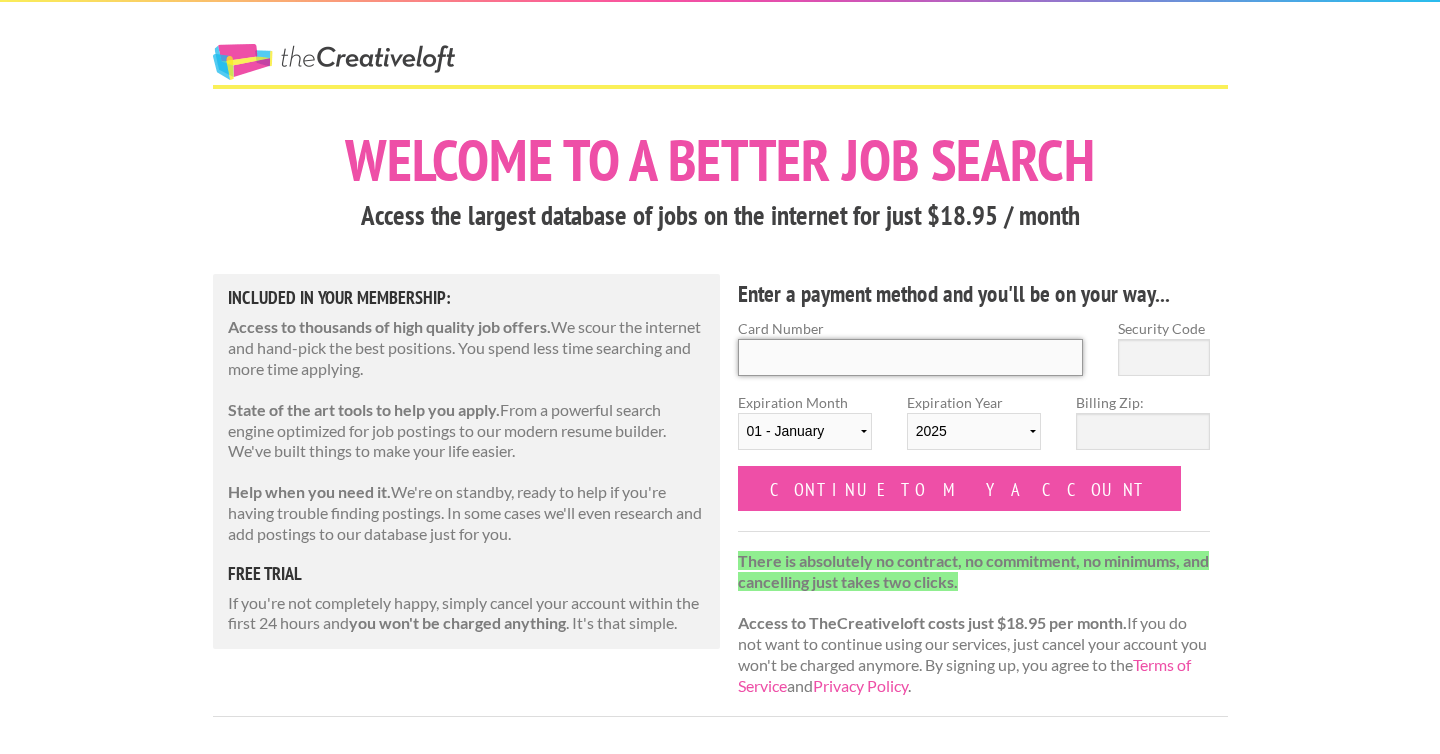 click on "Card Number" at bounding box center (911, 357) 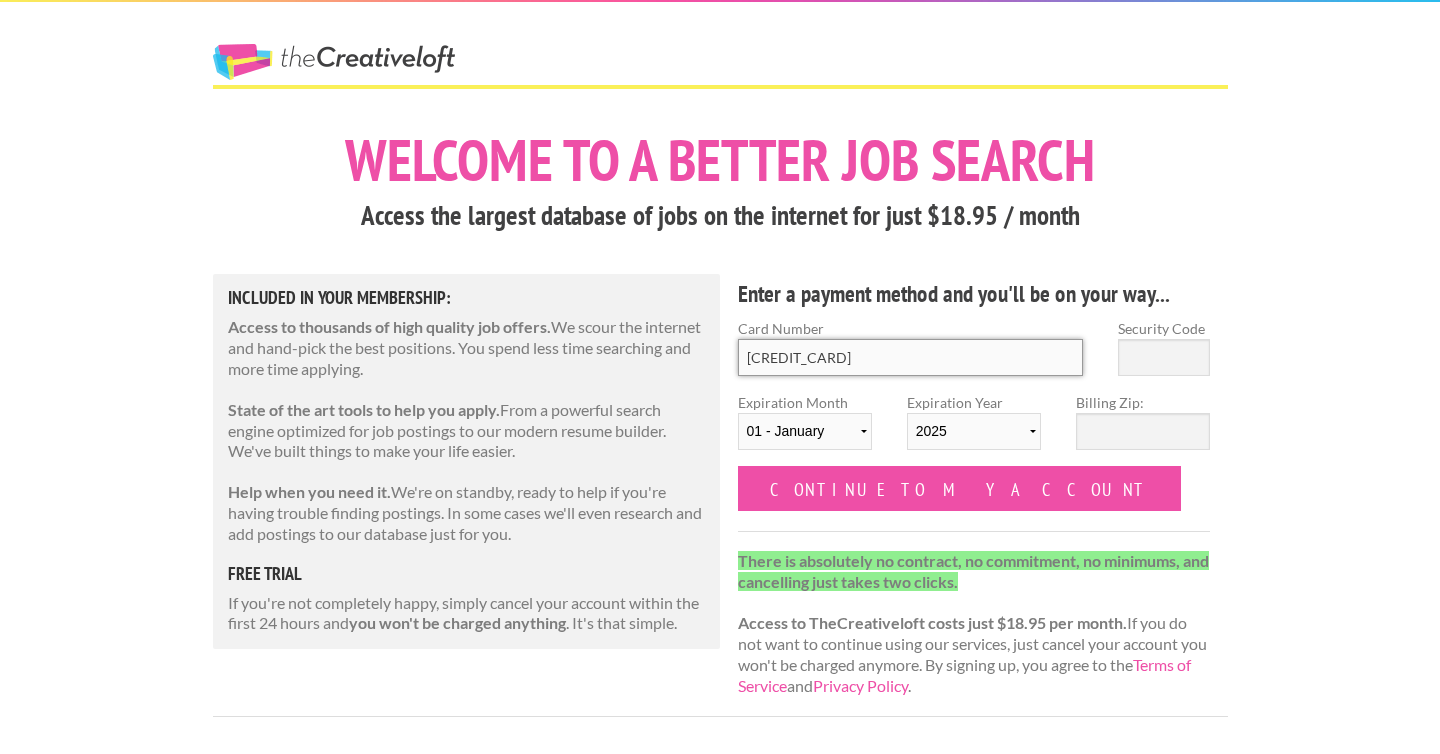 type on "551" 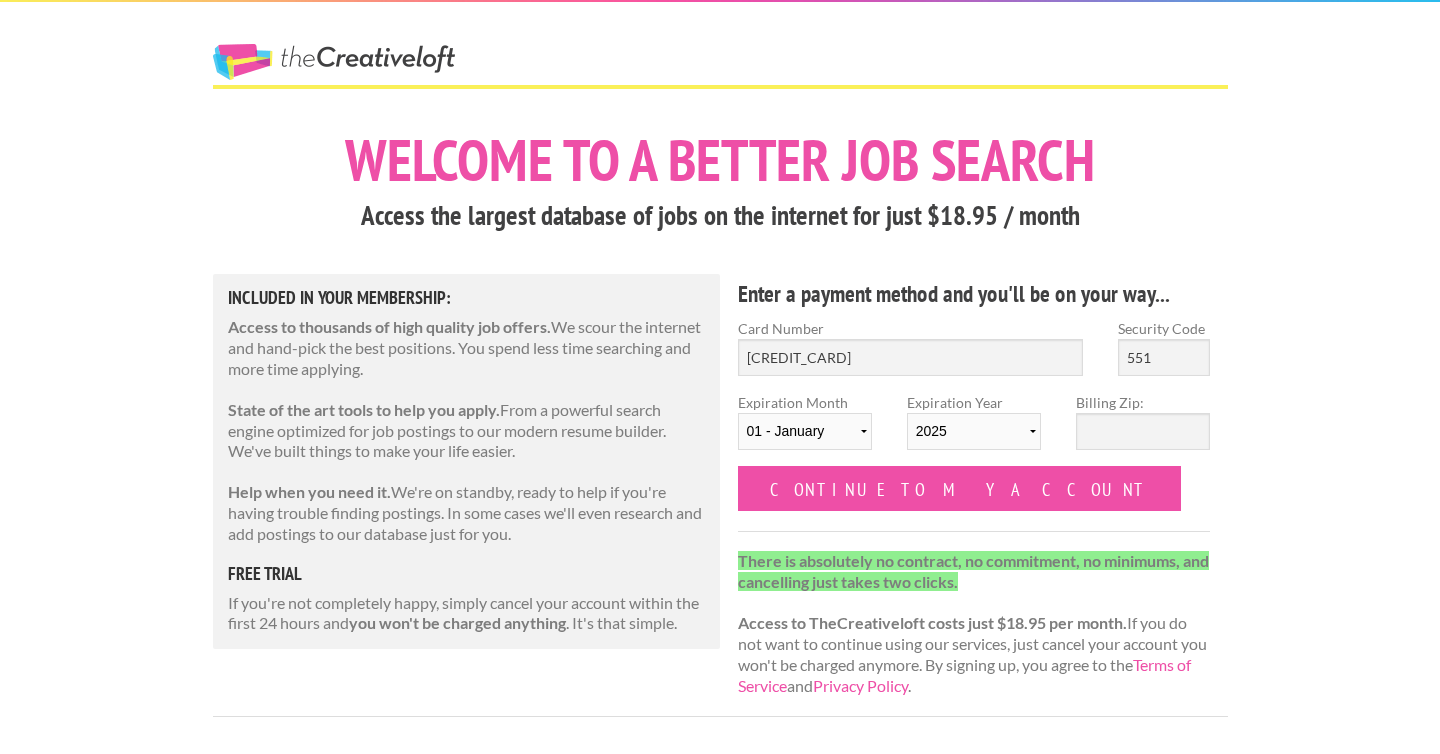 select on "06" 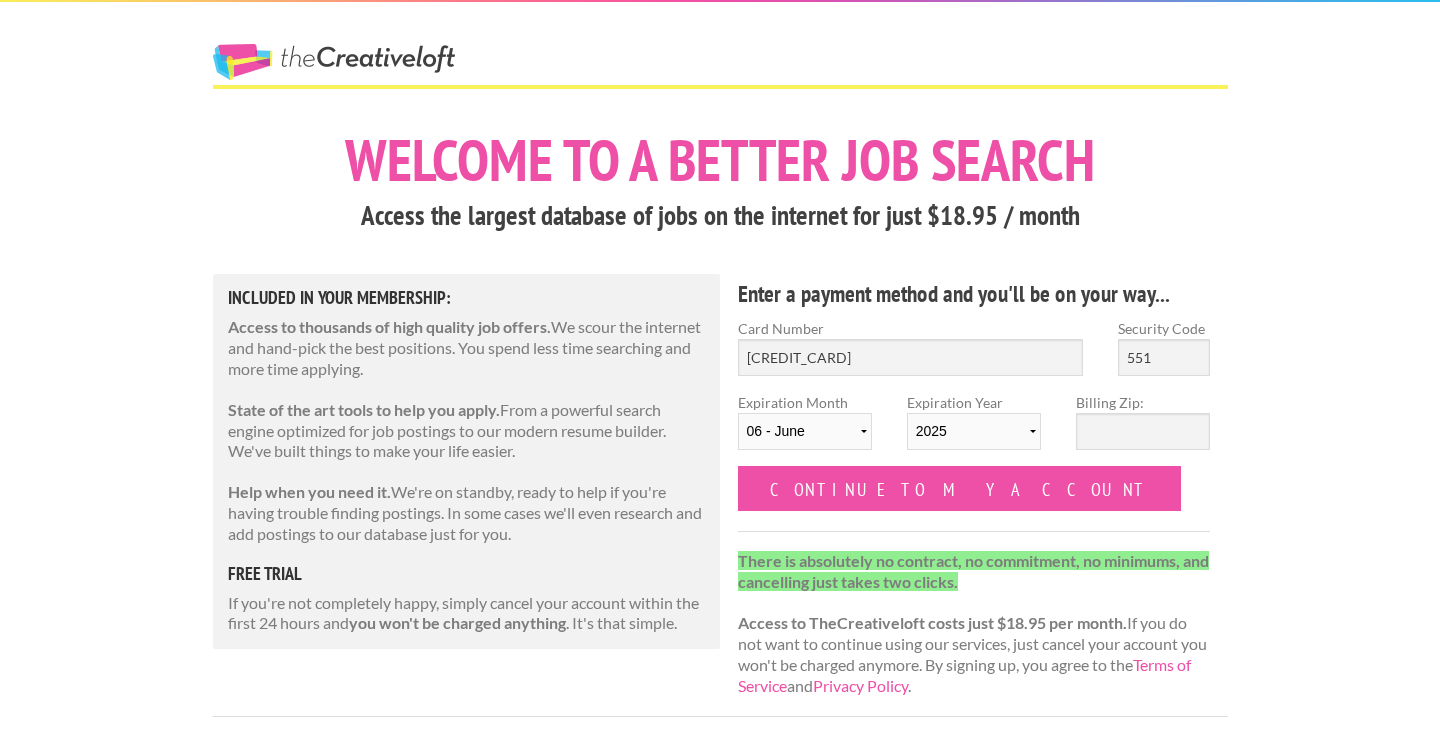 select on "2030" 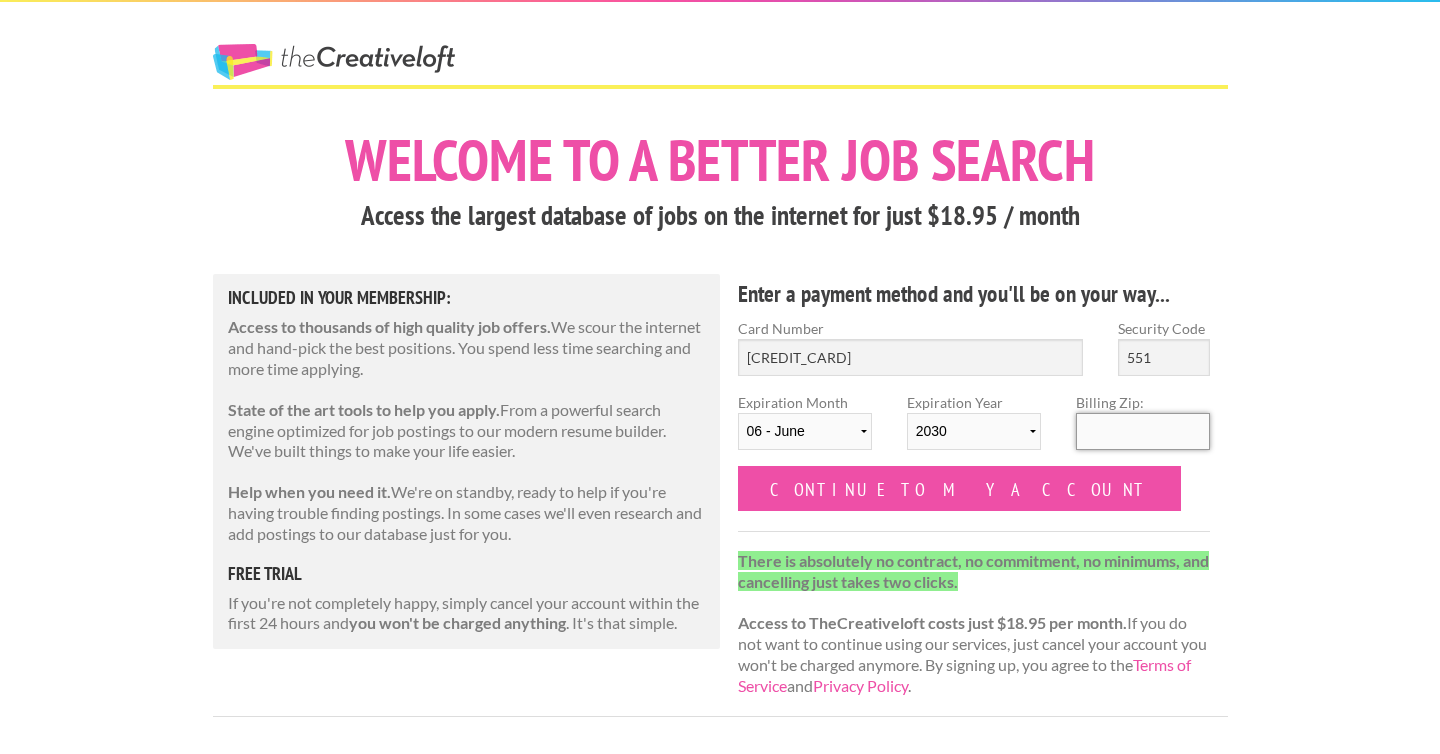 click on "Billing Zip:" at bounding box center (1143, 431) 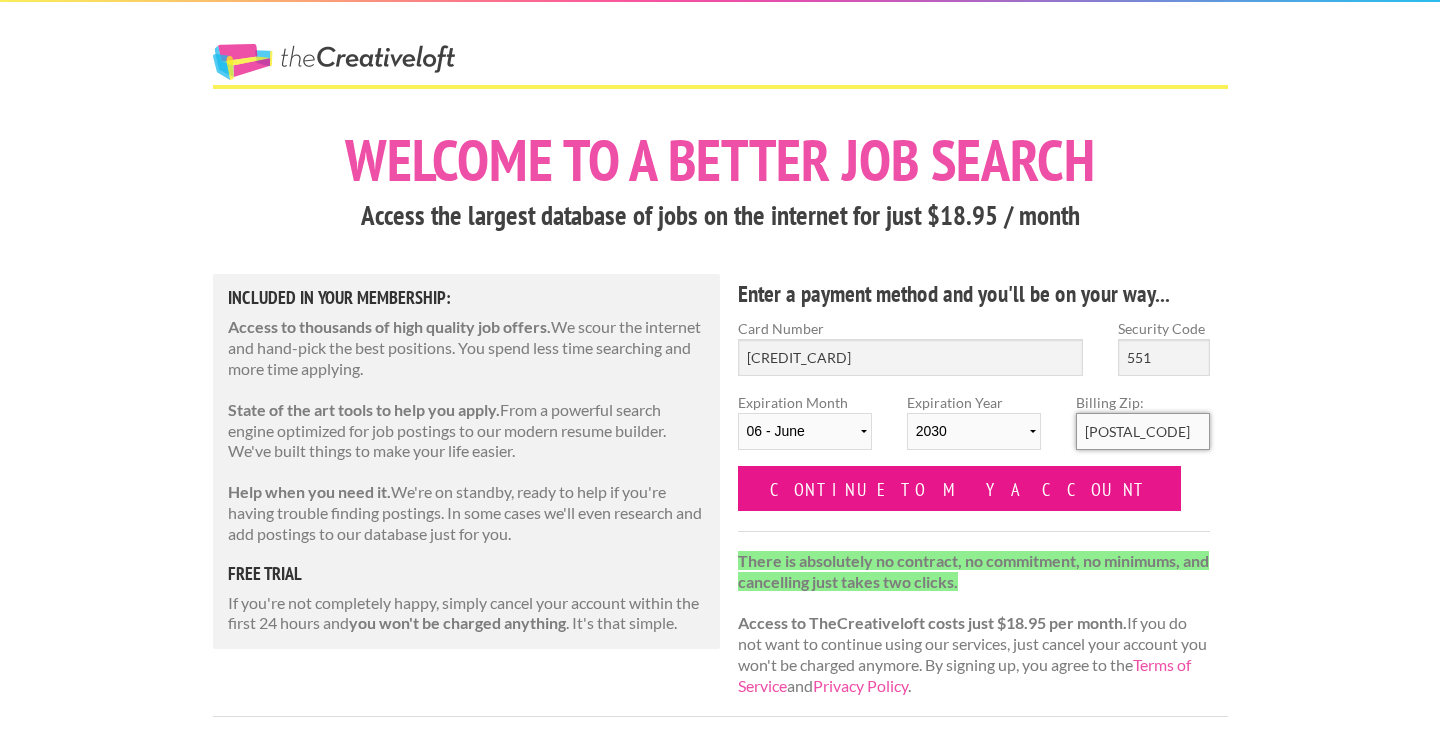 type on "90807" 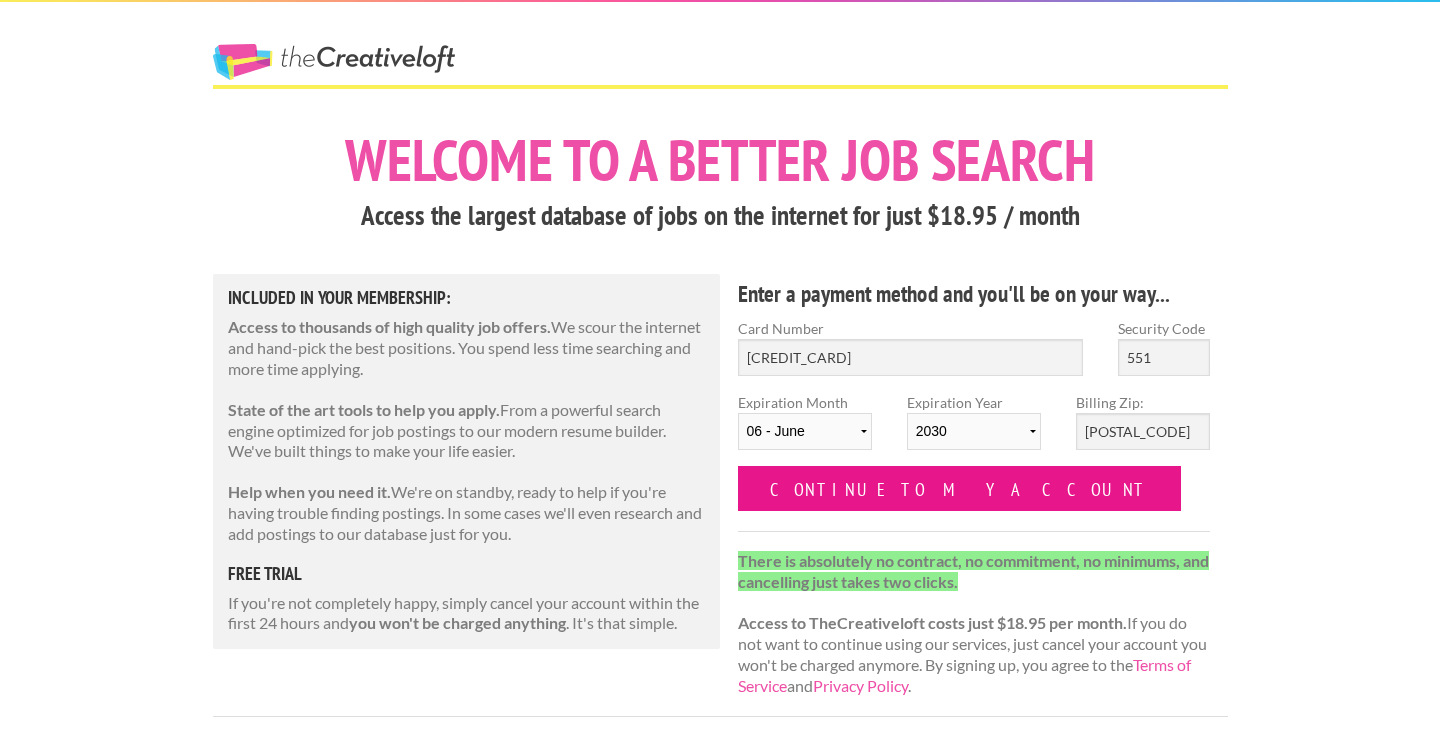 click on "Continue to my account" at bounding box center [960, 488] 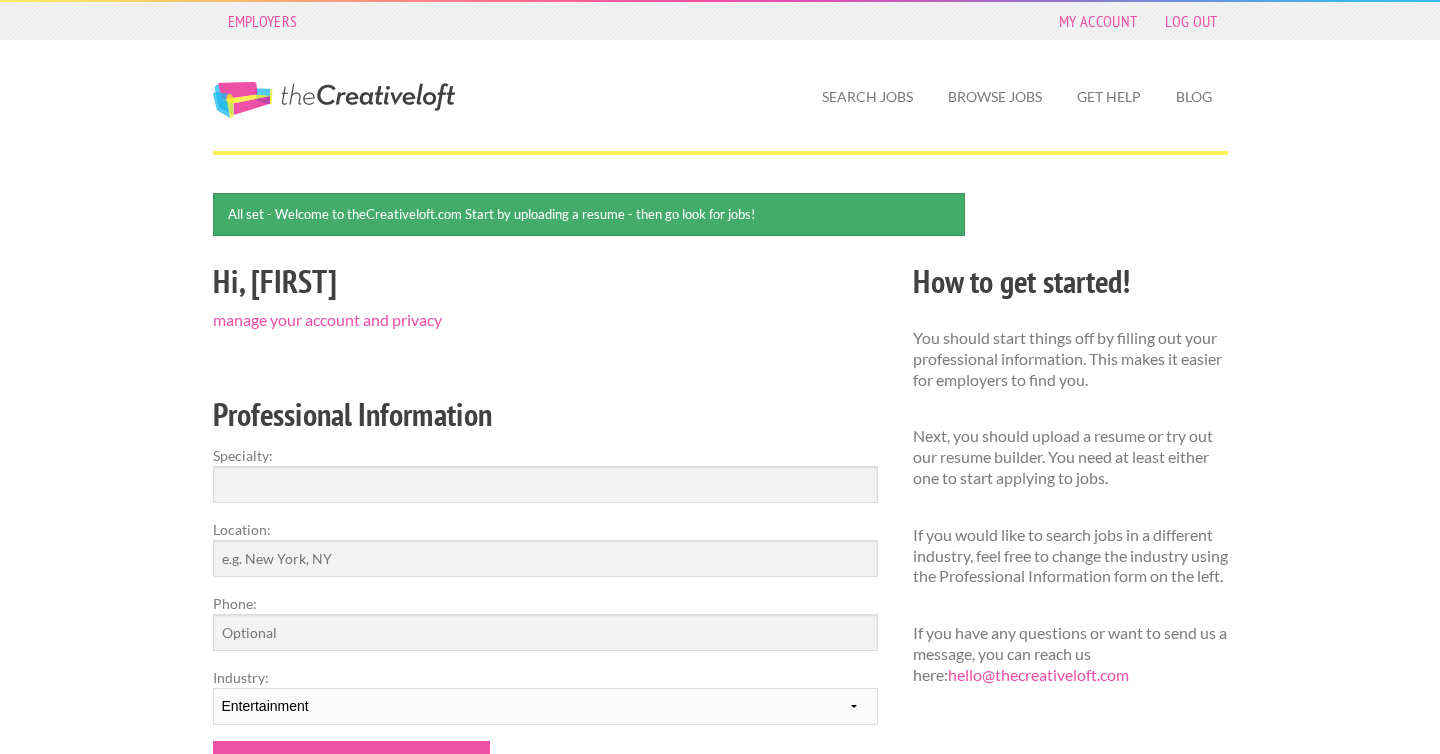 scroll, scrollTop: 0, scrollLeft: 0, axis: both 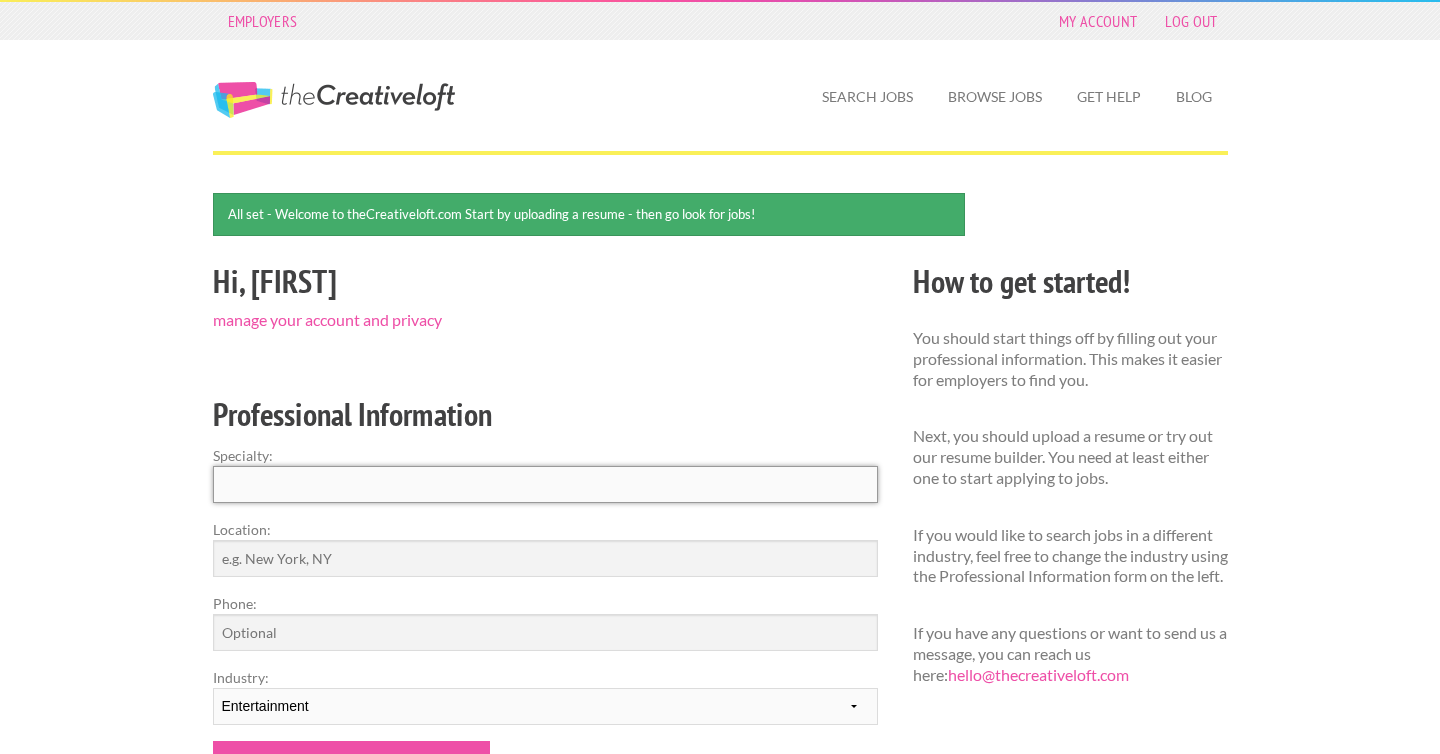 click on "Specialty:" at bounding box center [545, 484] 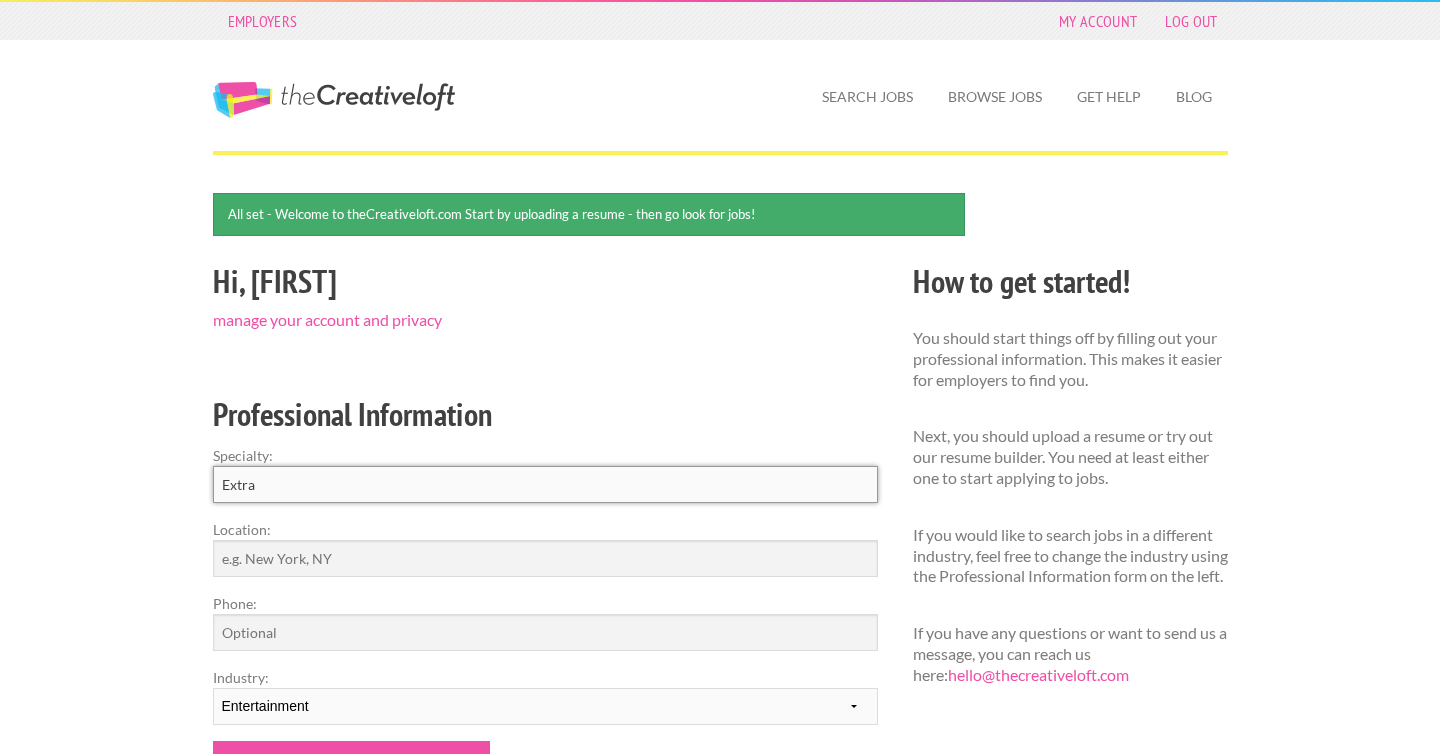 type on "Extra" 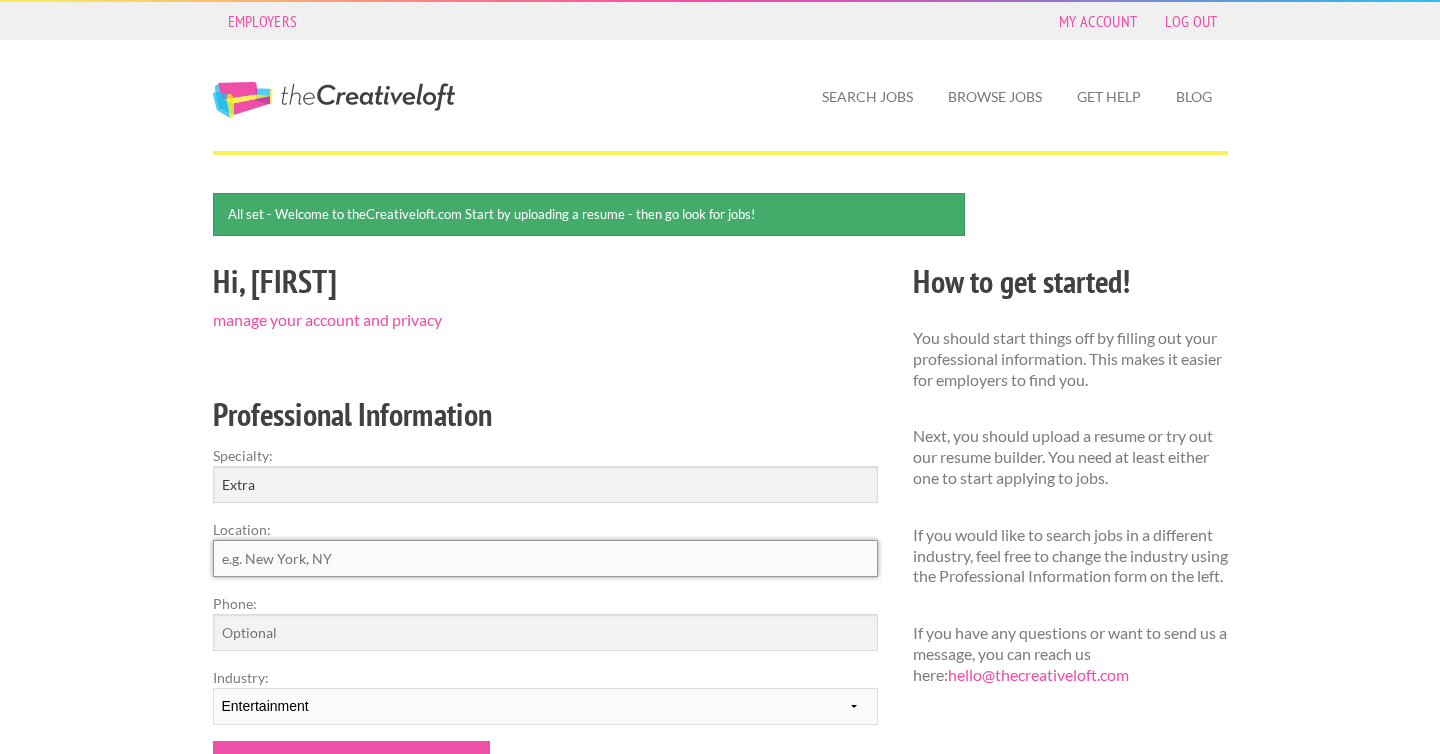 click on "Location:" at bounding box center (545, 558) 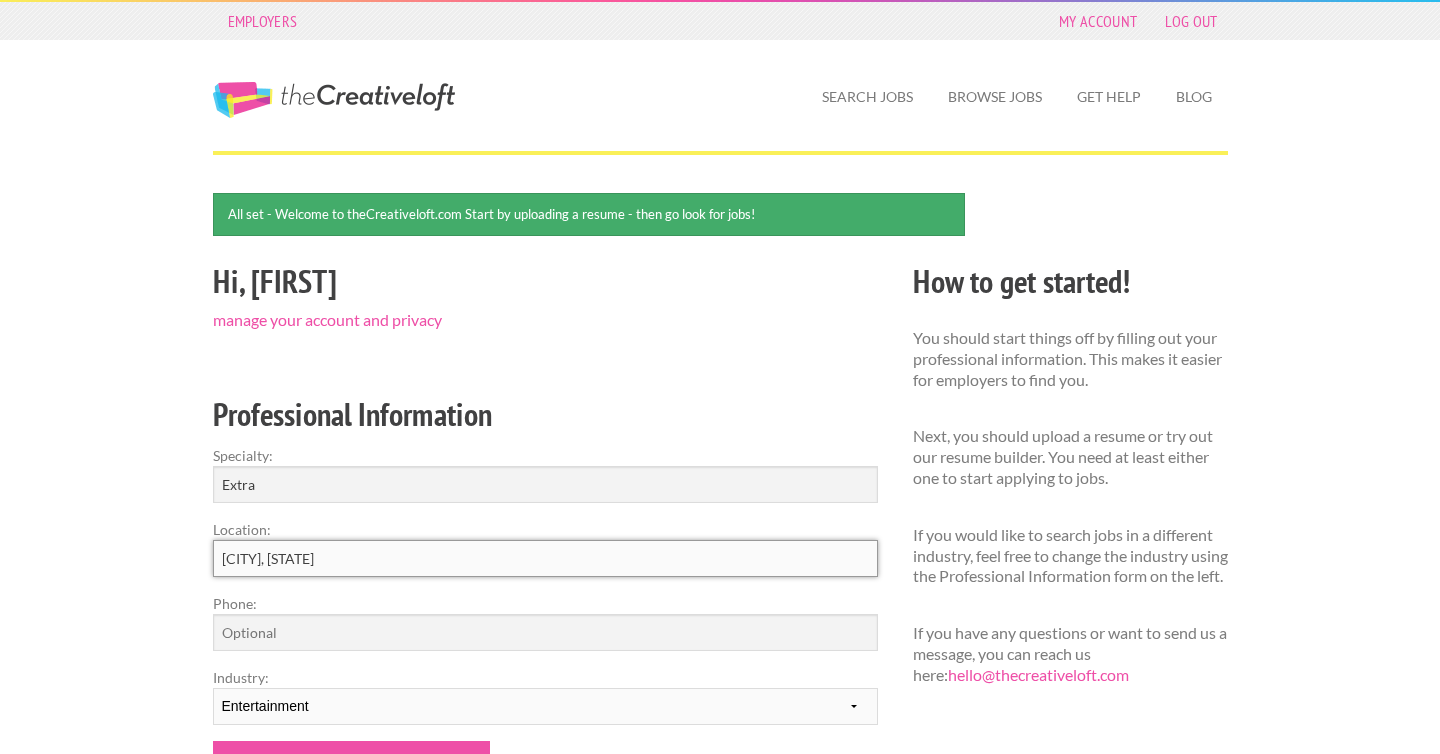 type on "[CITY], [STATE]" 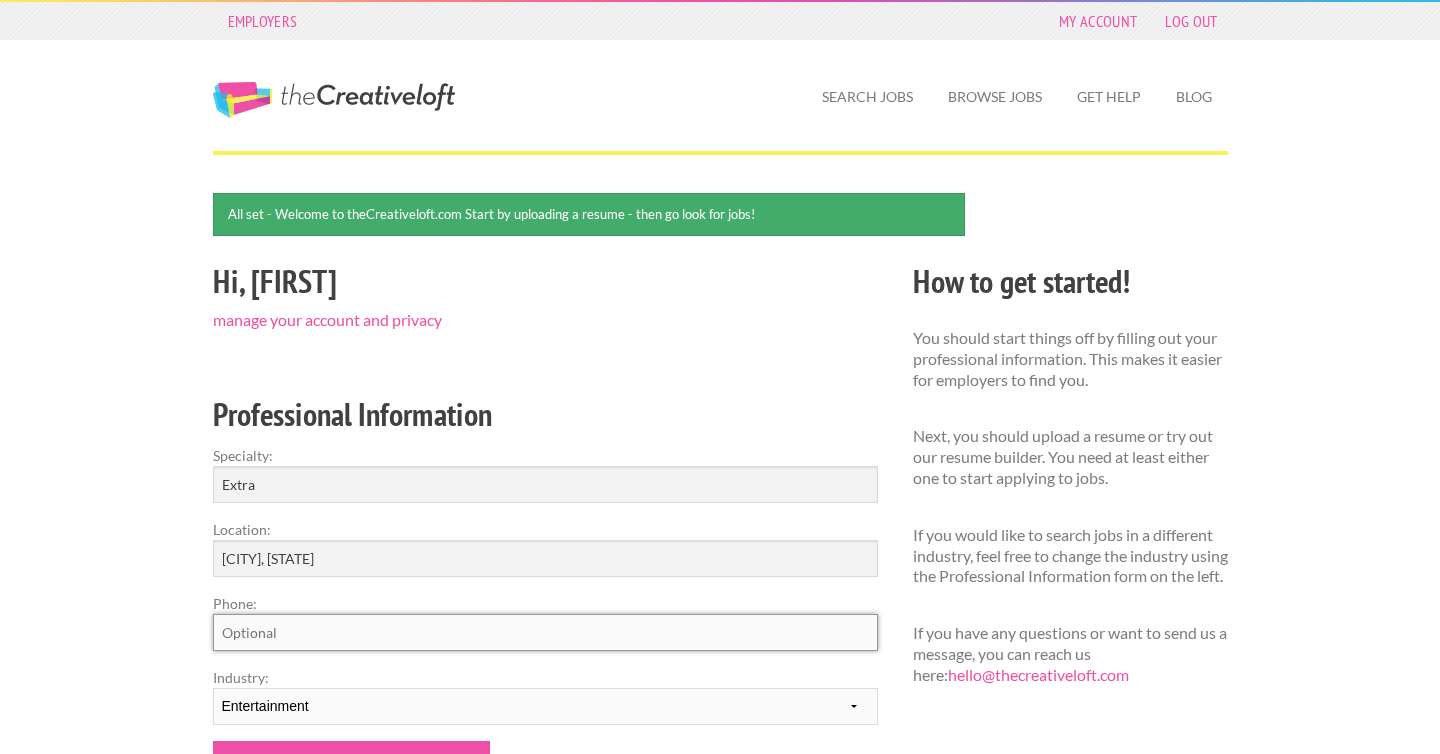 click on "Phone:" at bounding box center [545, 632] 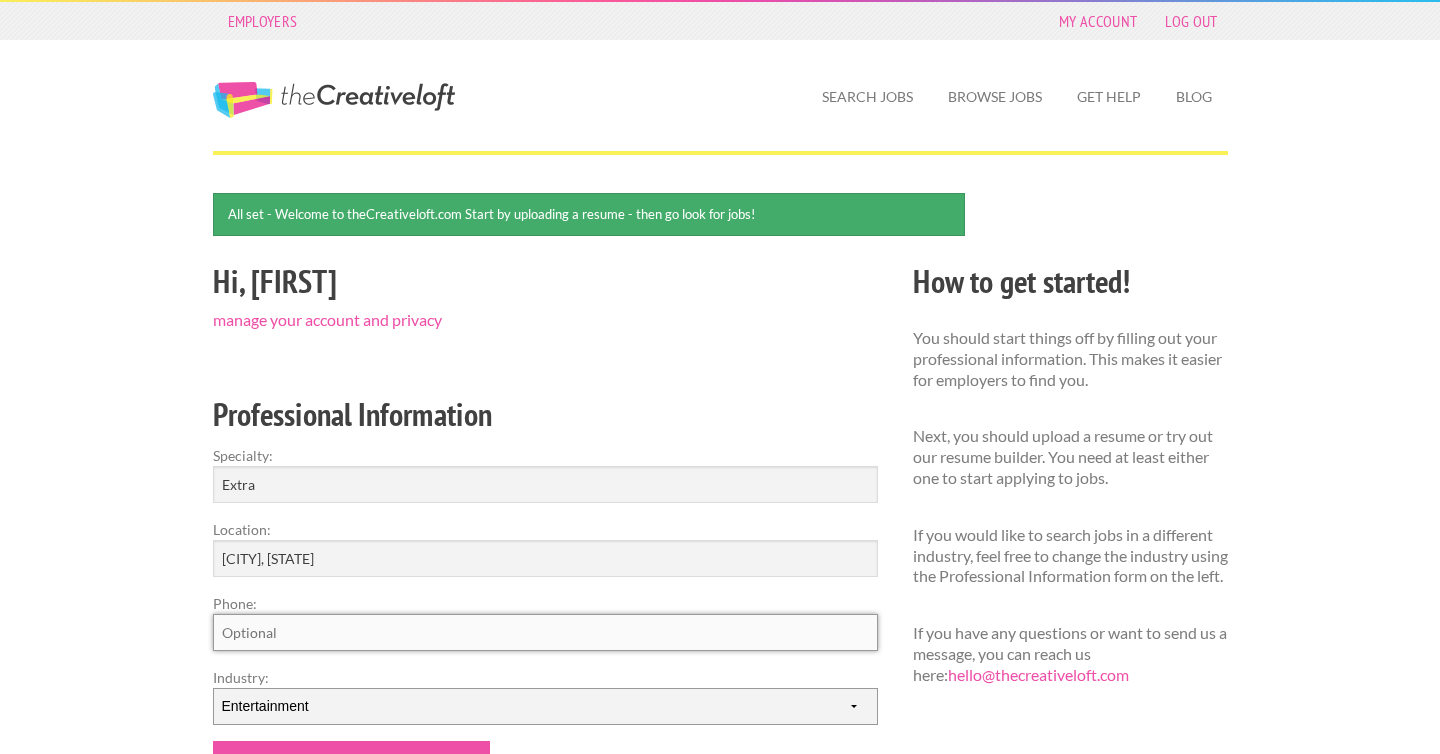 type on "[PHONE]" 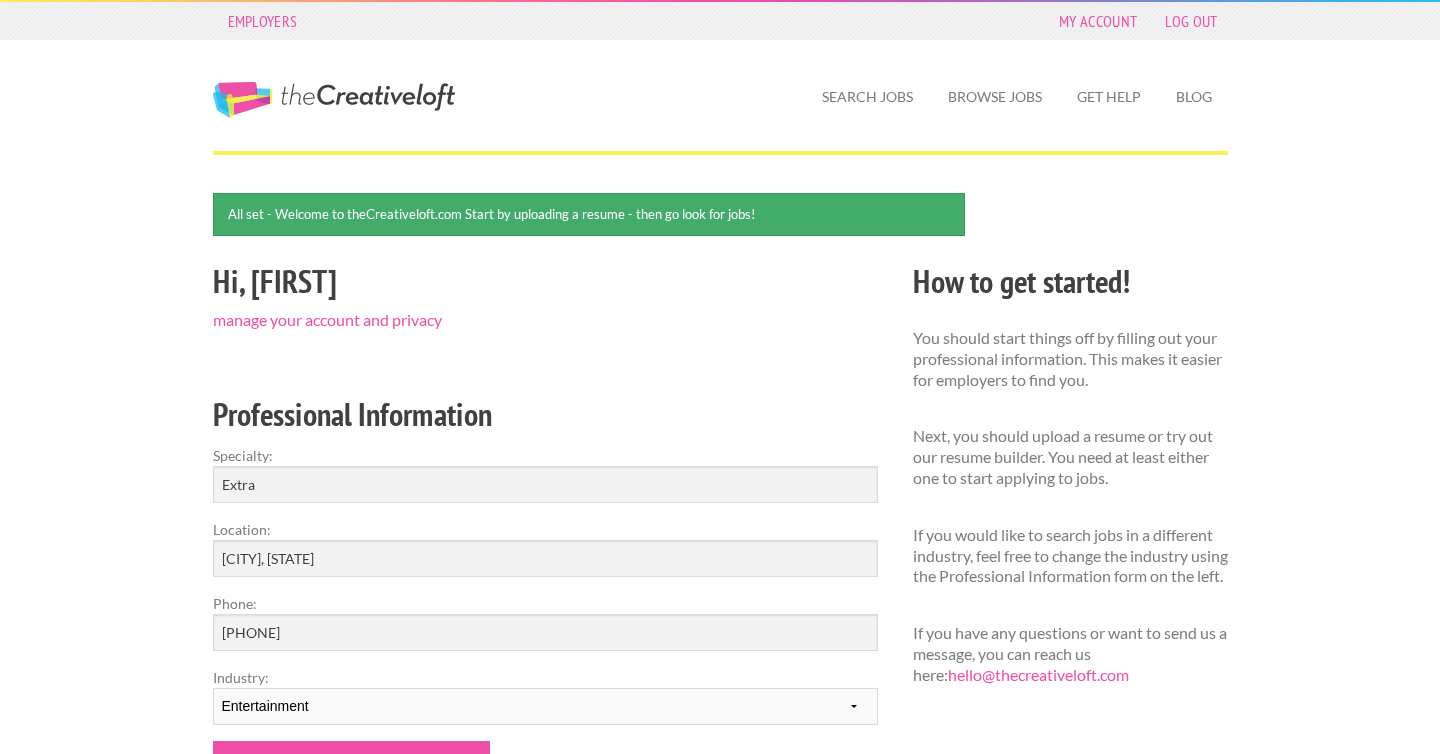 click on "Employers
My Account
Log Out
The Creative Loft
Search Jobs
Browse Jobs
Get Help
Blog
All set - Welcome to theCreativeloft.com  Start by uploading a resume - then go look for jobs!" at bounding box center [720, 652] 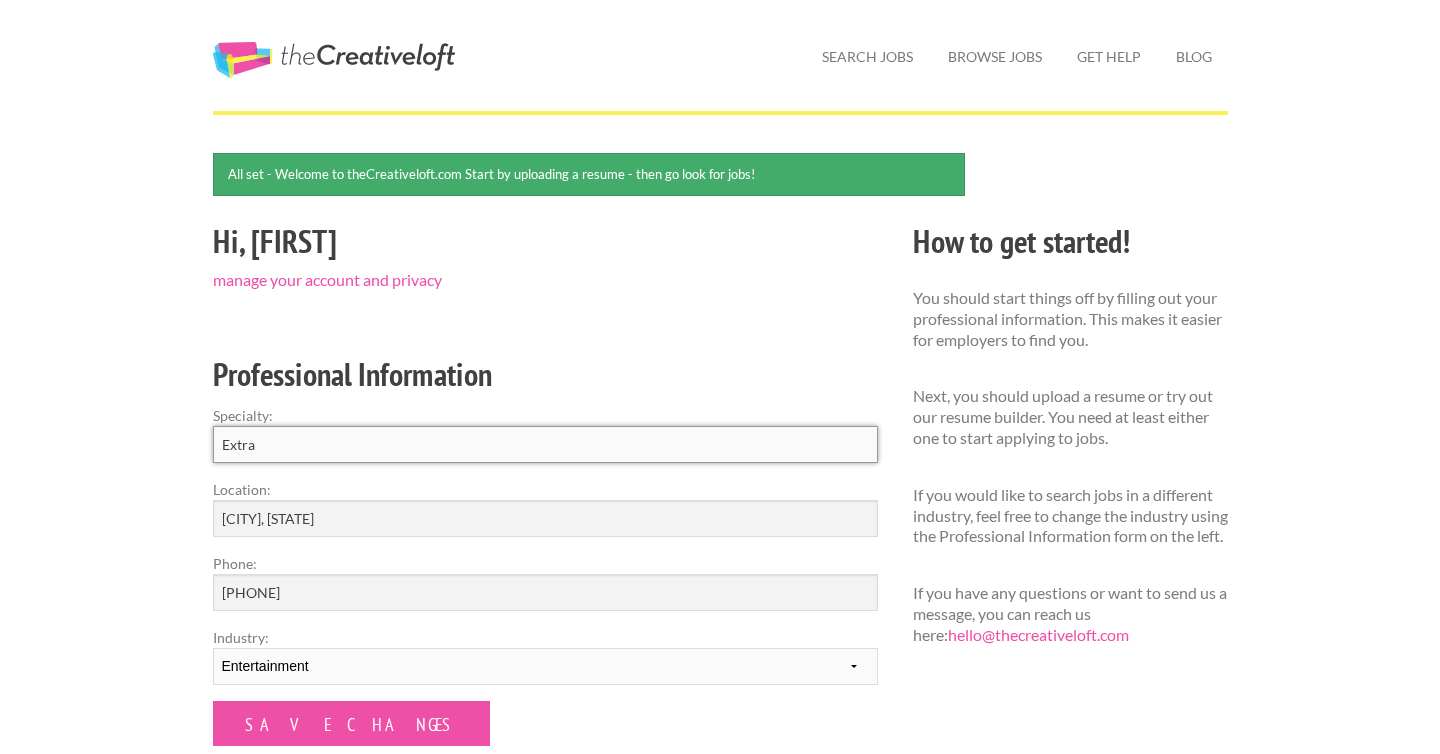 click on "Extra" at bounding box center (545, 444) 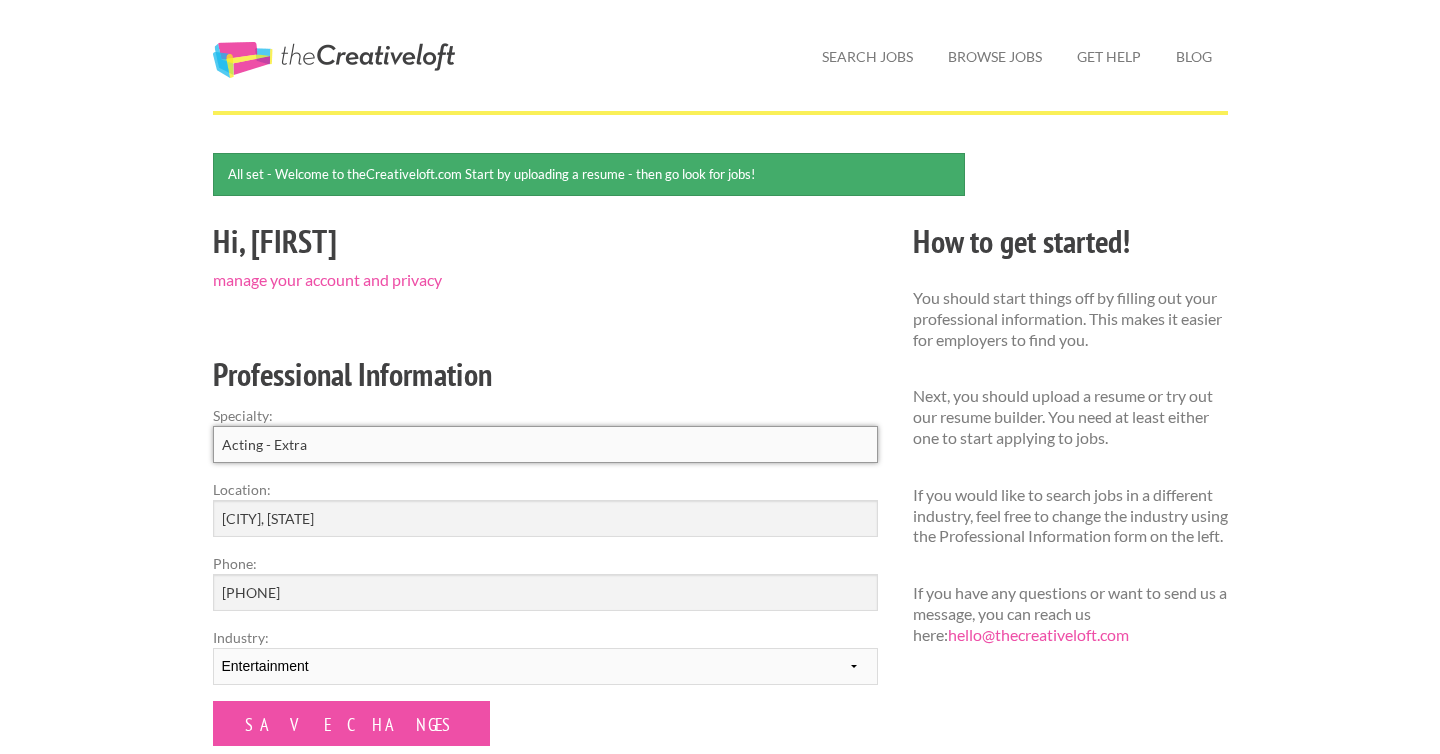 type on "Acting - Extra" 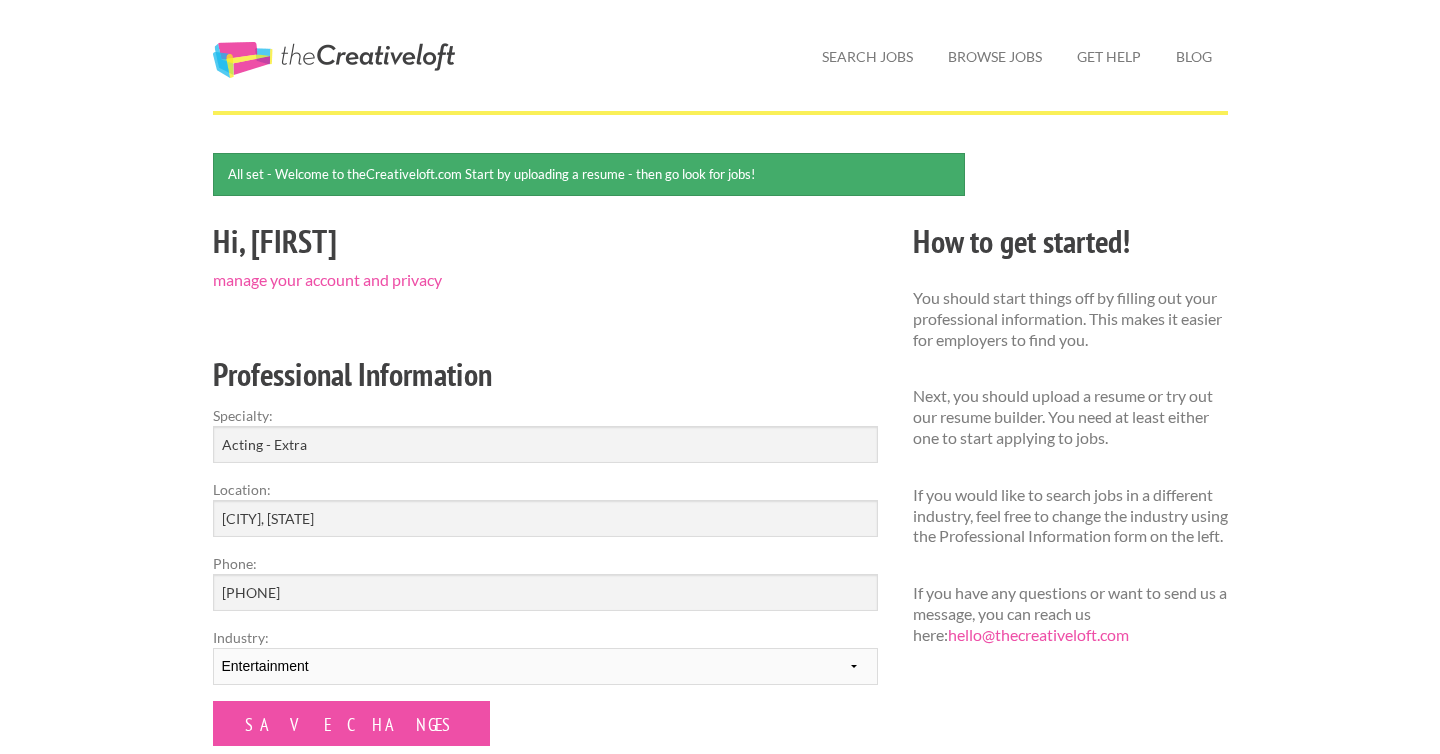 click on "Employers
My Account
Log Out
The Creative Loft
Search Jobs
Browse Jobs
Get Help
Blog
All set - Welcome to theCreativeloft.com  Start by uploading a resume - then go look for jobs!" at bounding box center (720, 612) 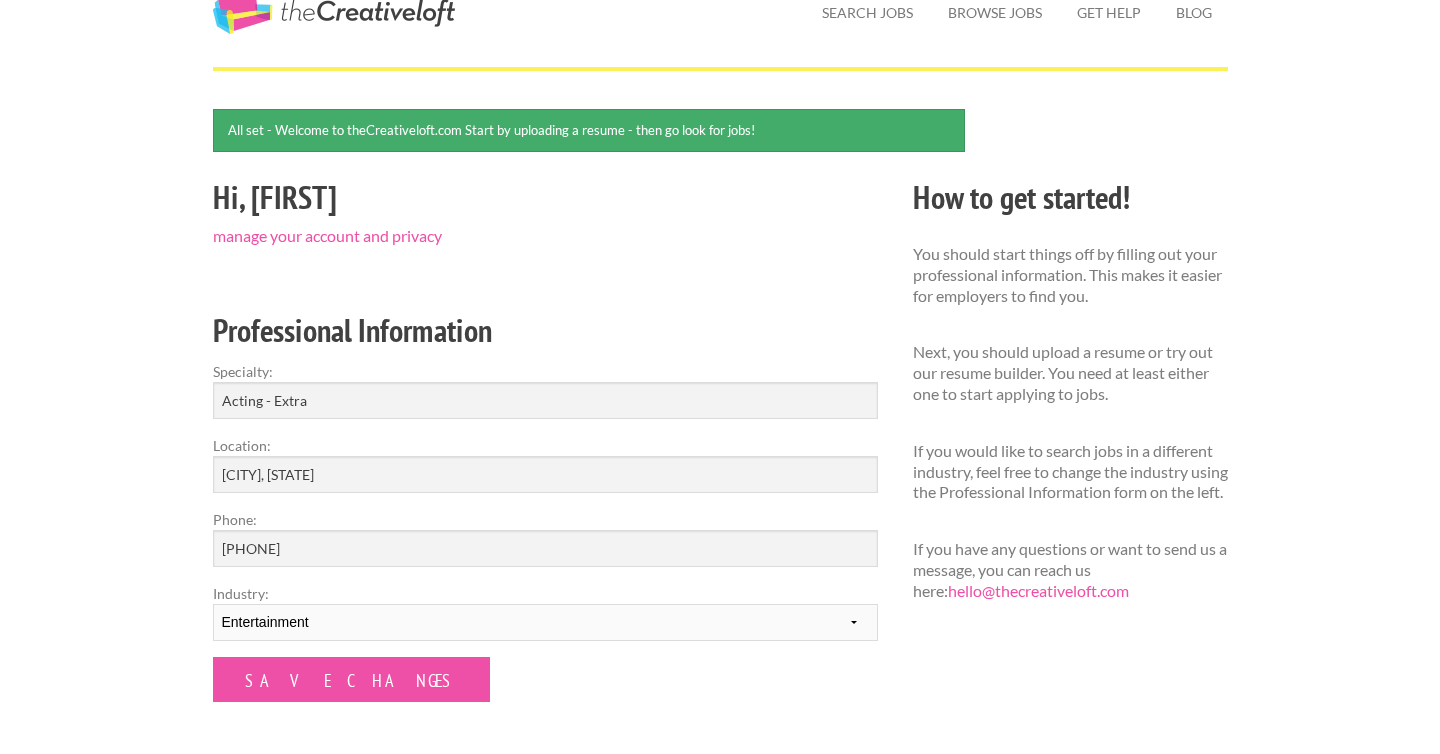scroll, scrollTop: 120, scrollLeft: 0, axis: vertical 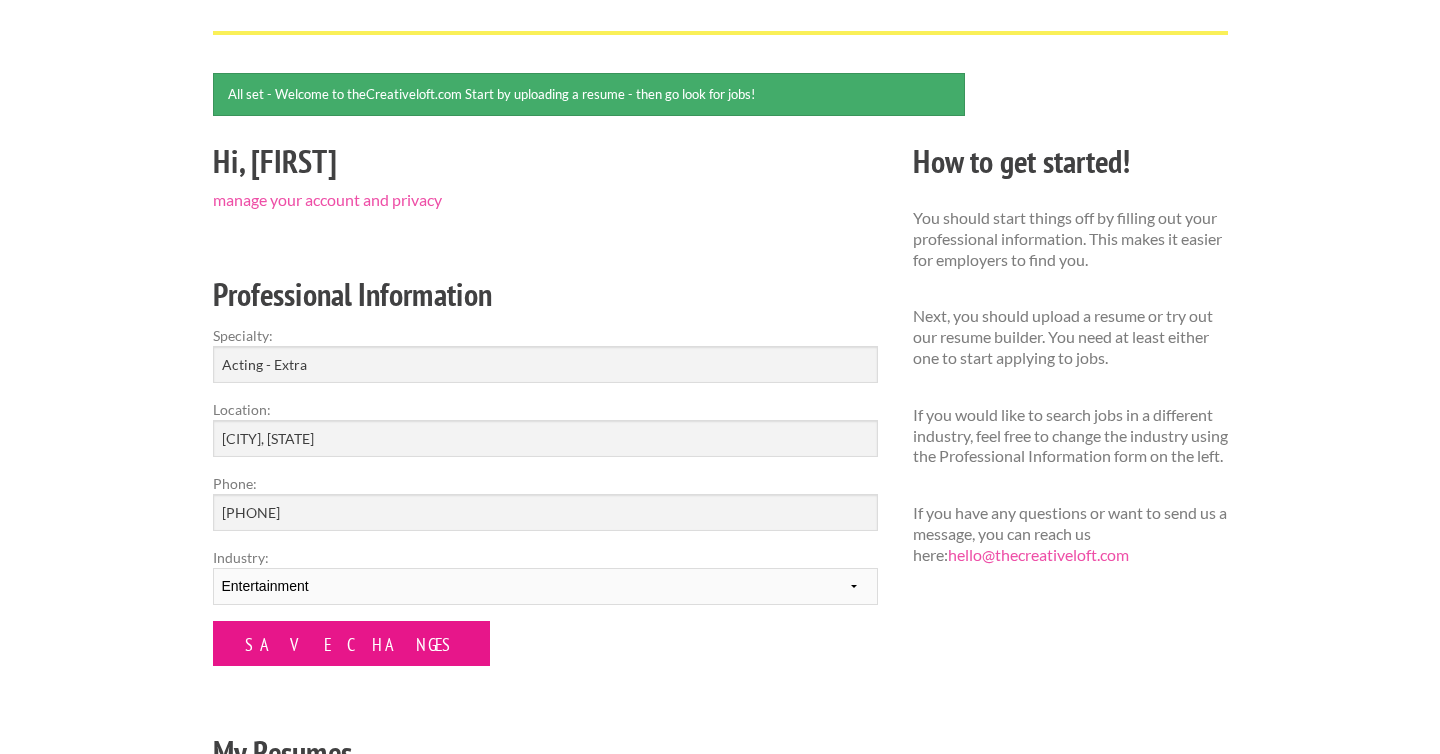 click on "Save Changes" at bounding box center (351, 643) 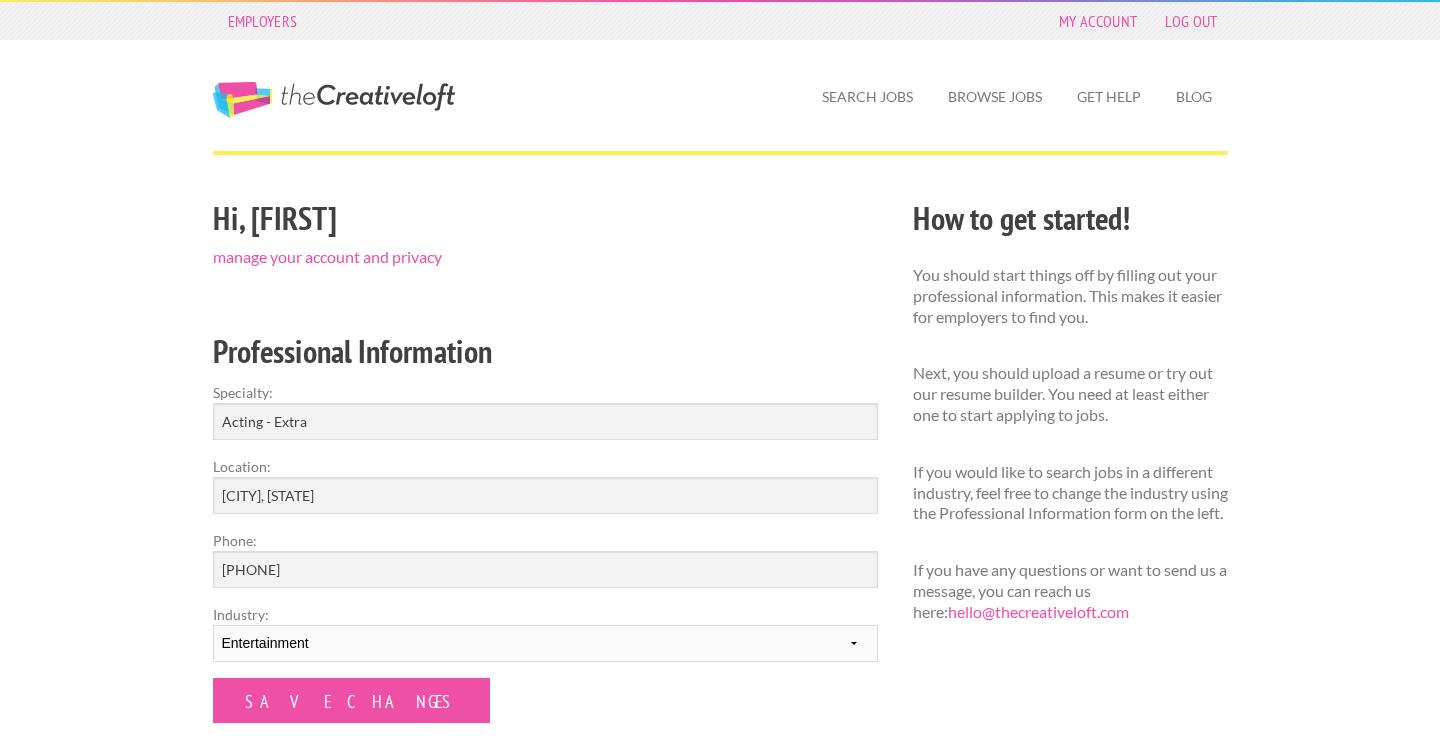 scroll, scrollTop: 0, scrollLeft: 0, axis: both 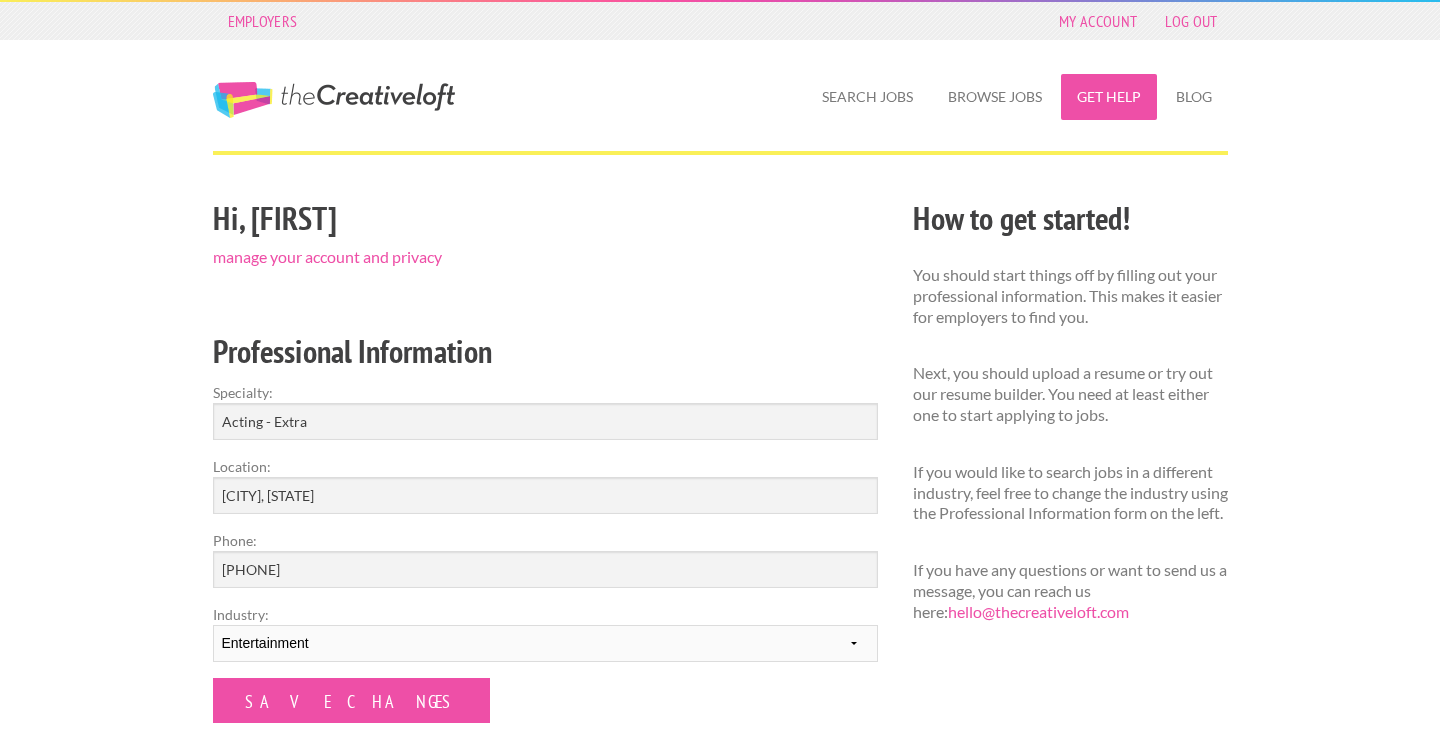 click on "Get Help" at bounding box center (1109, 97) 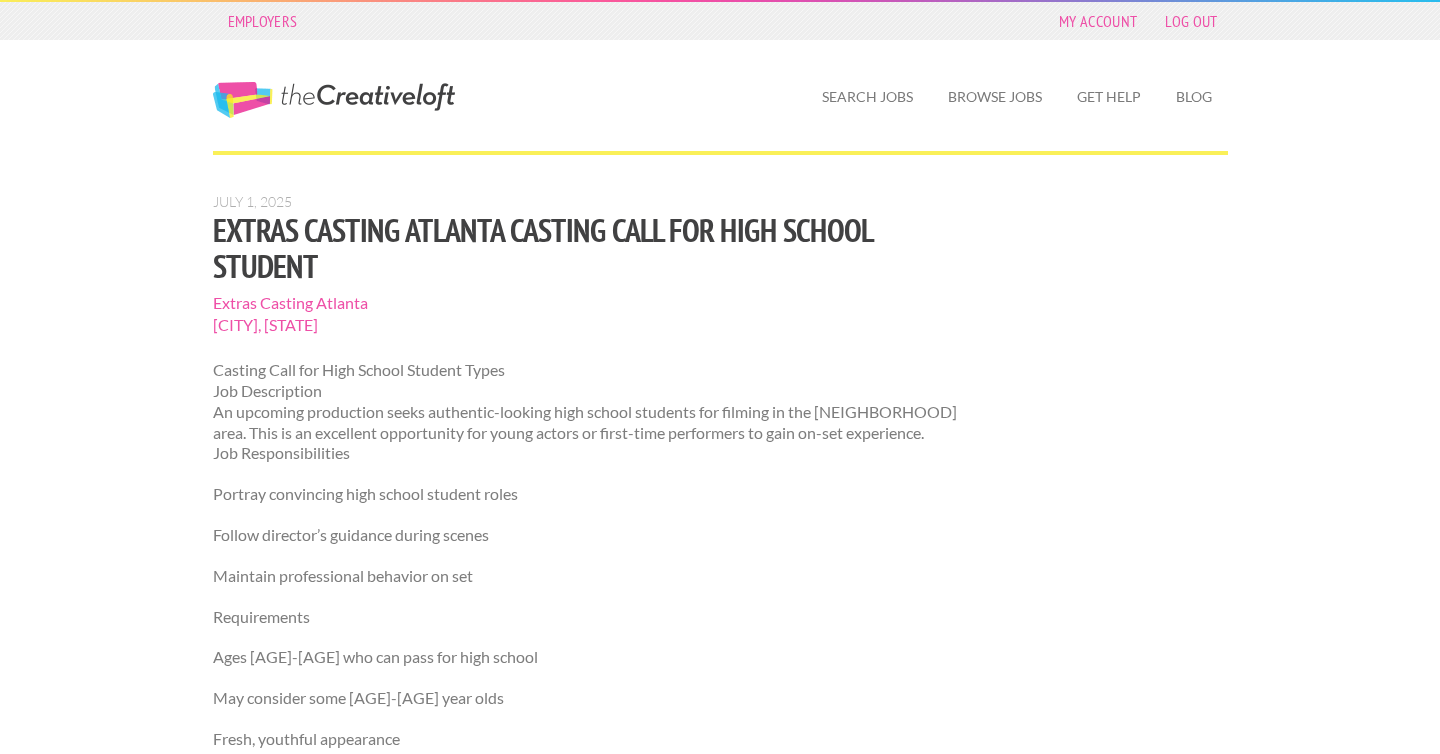 scroll, scrollTop: 0, scrollLeft: 0, axis: both 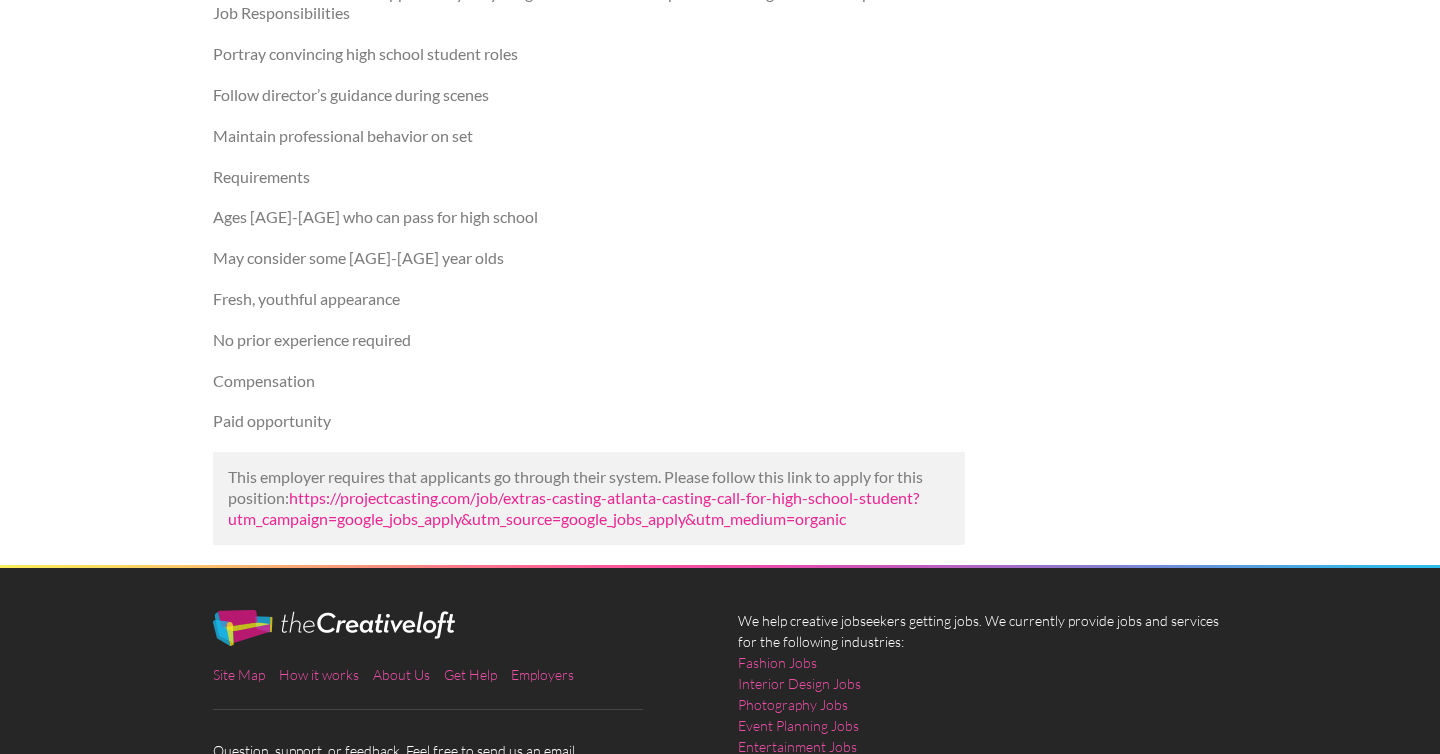 click on "https://projectcasting.com/job/extras-casting-atlanta-casting-call-for-high-school-student?utm_campaign=google_jobs_apply&utm_source=google_jobs_apply&utm_medium=organic" at bounding box center [573, 508] 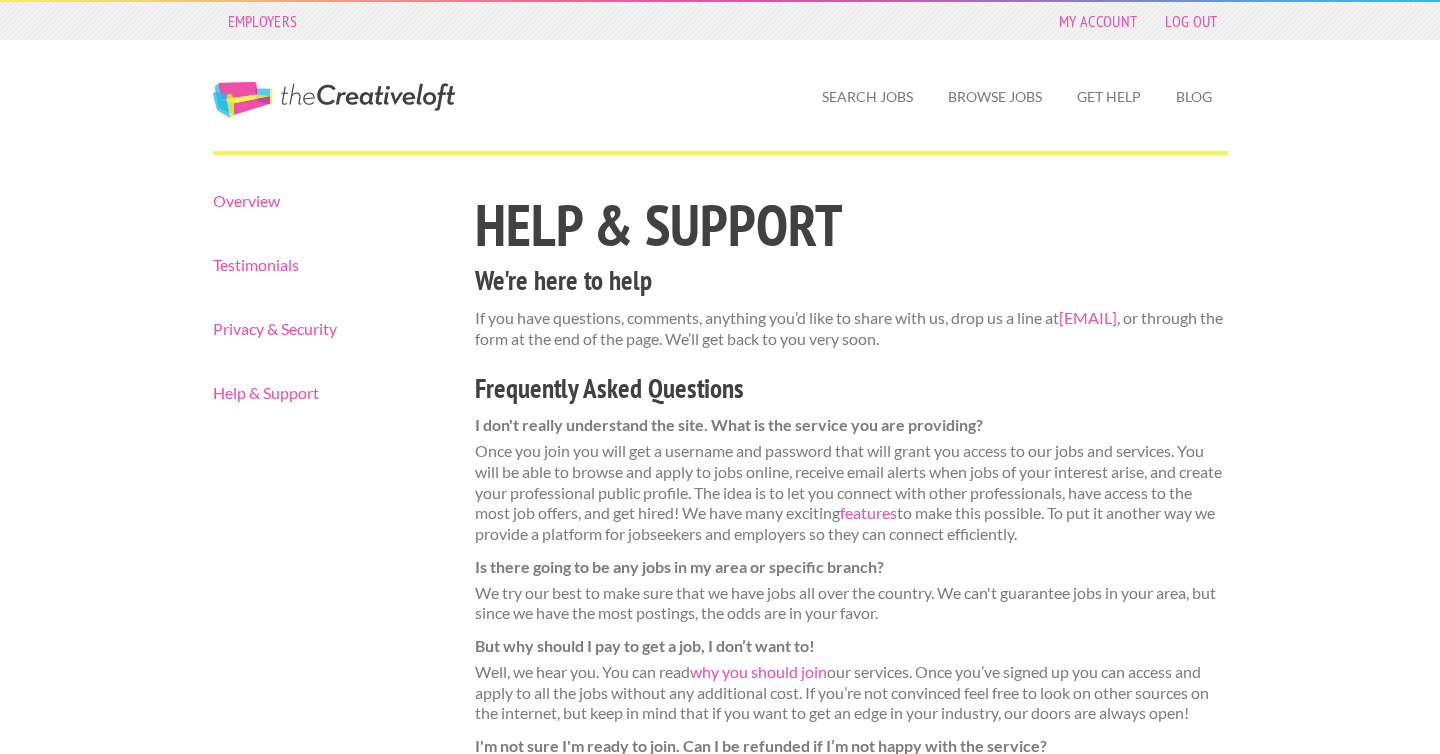 scroll, scrollTop: 0, scrollLeft: 0, axis: both 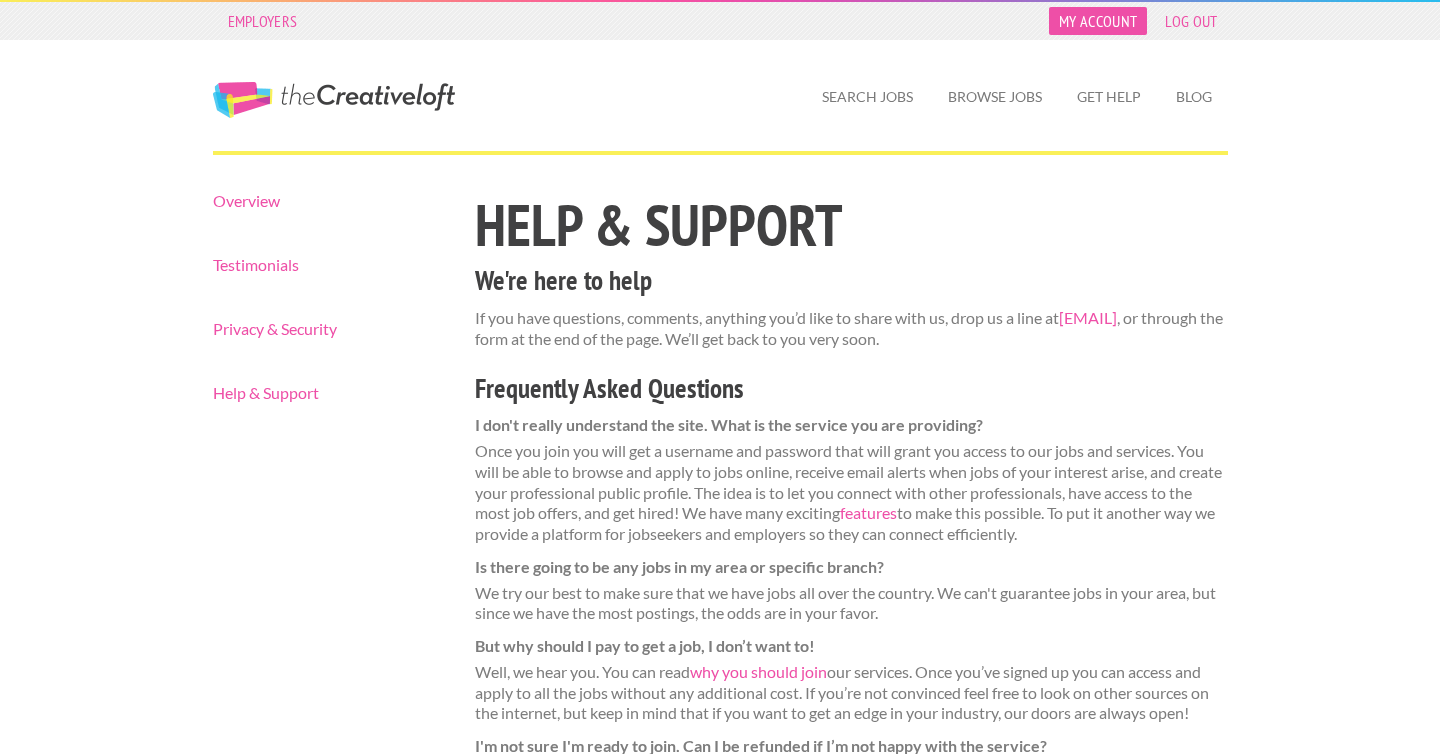 click on "My Account" at bounding box center (1098, 21) 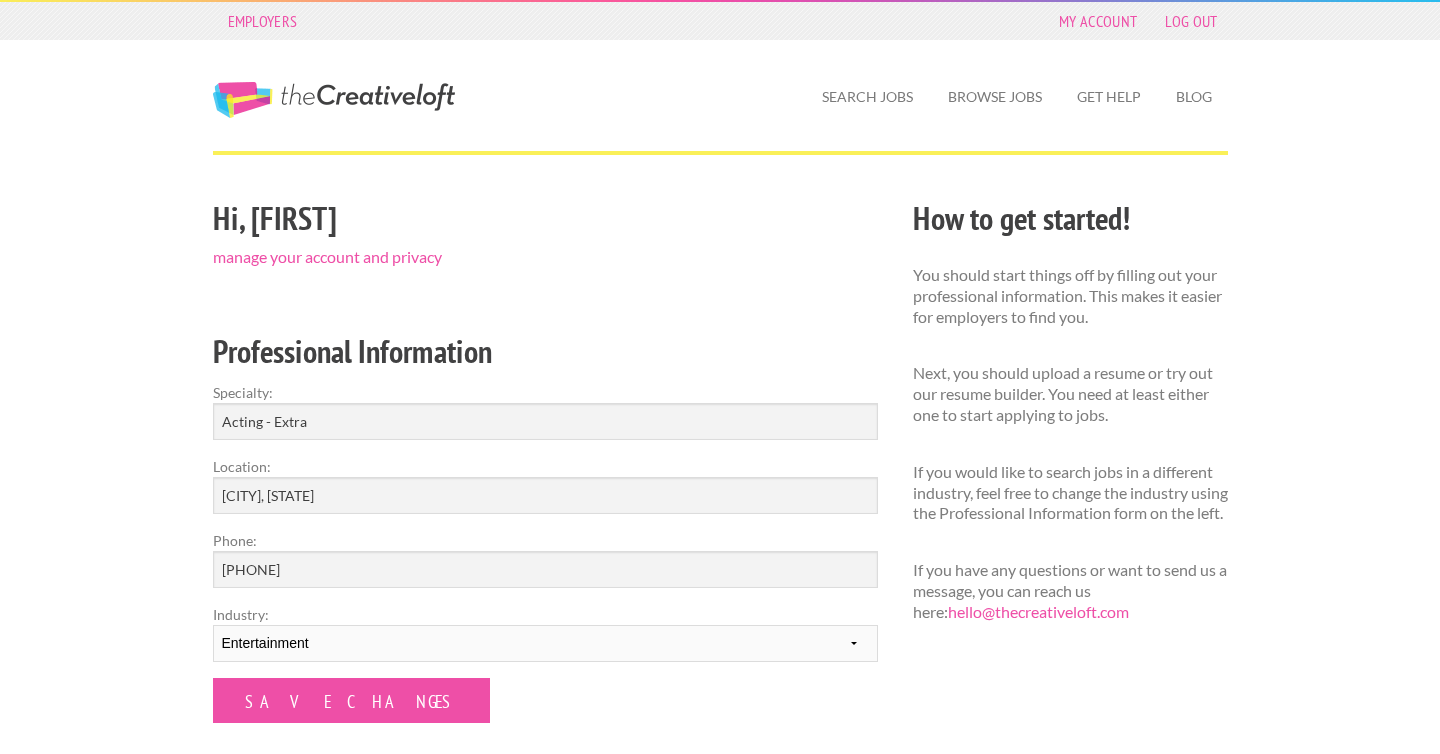 scroll, scrollTop: 0, scrollLeft: 0, axis: both 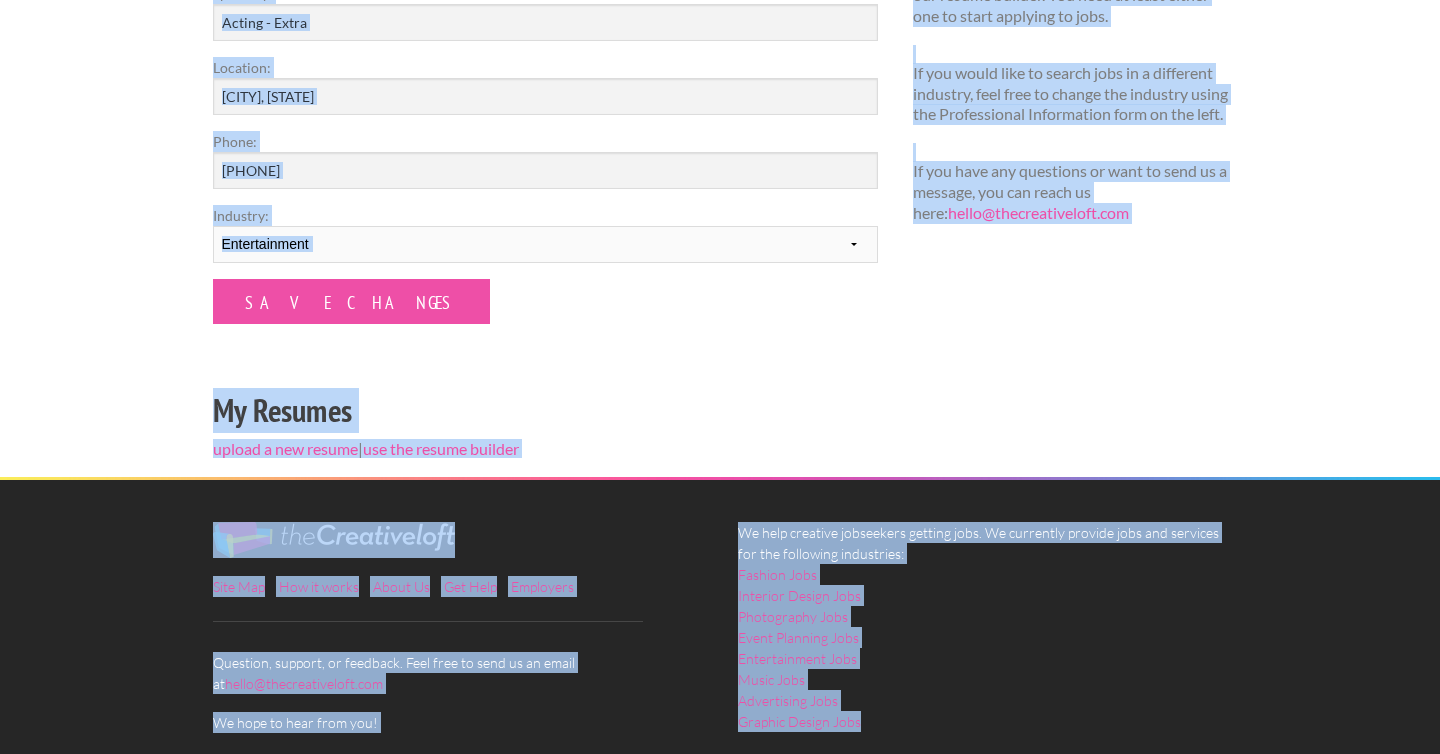 drag, startPoint x: 833, startPoint y: 217, endPoint x: 1005, endPoint y: 753, distance: 562.92096 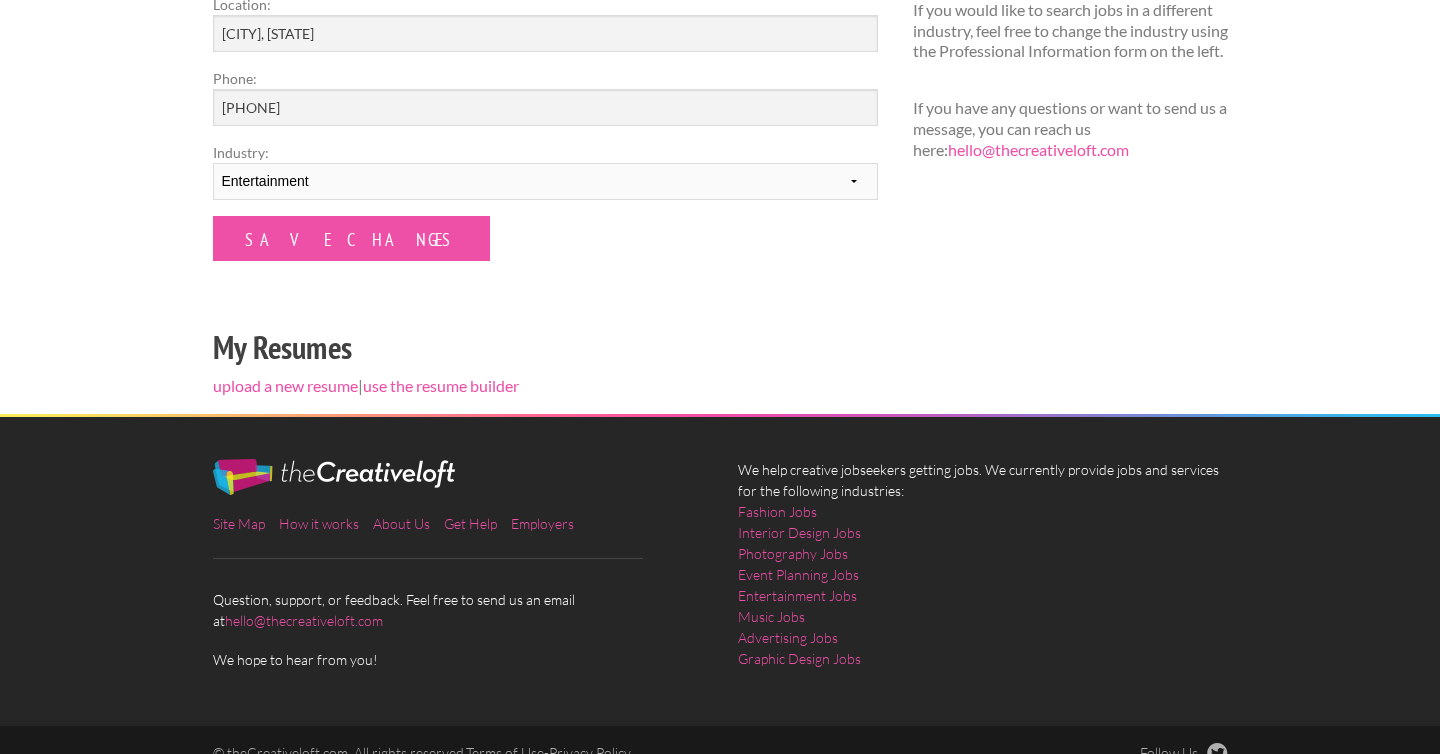 click on "Hi,  Alina
manage your account and privacy
Professional Information
Specialty:
Acting - Extra
Location:
Atlanta, Georgia
Phone:
5628266971
Industry:
---------
Fashion
Interior Design
Photography
Event Planning
Entertainment
Music
Advertising
Graphic Design
Save Changes
My Resumes
upload a new resume   |  use the resume builder
Name:
File:
Upload Resume
×
How to get started!
You should start things off by filling out your professional information.  This makes it easier for employers to find you.
Next, you should upload a resume or try out our resume builder.  You need at least either one to start applying to jobs.
If you would like to search jobs in a different industry, feel free to change the industry using the Professional Information form on the left." at bounding box center [720, 72] 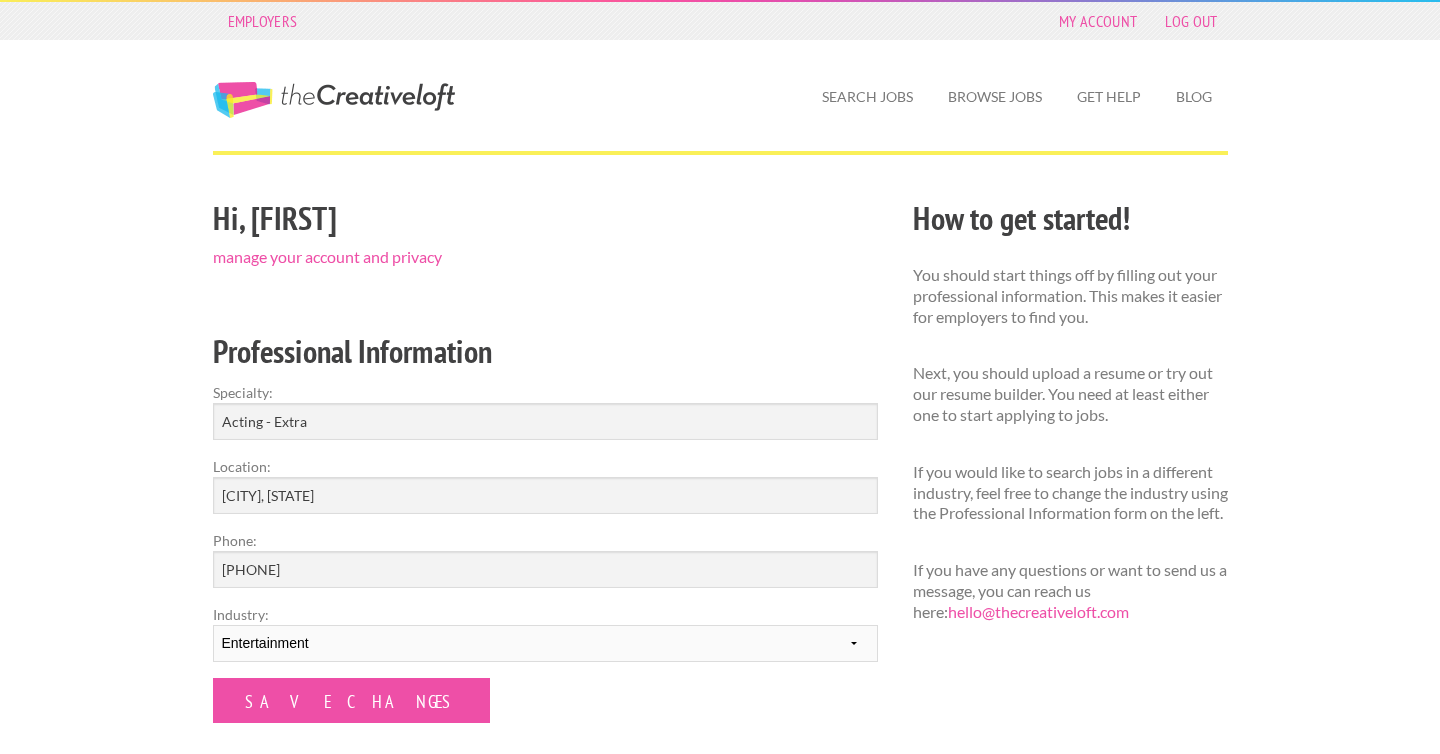 drag, startPoint x: 693, startPoint y: 368, endPoint x: 676, endPoint y: -146, distance: 514.28107 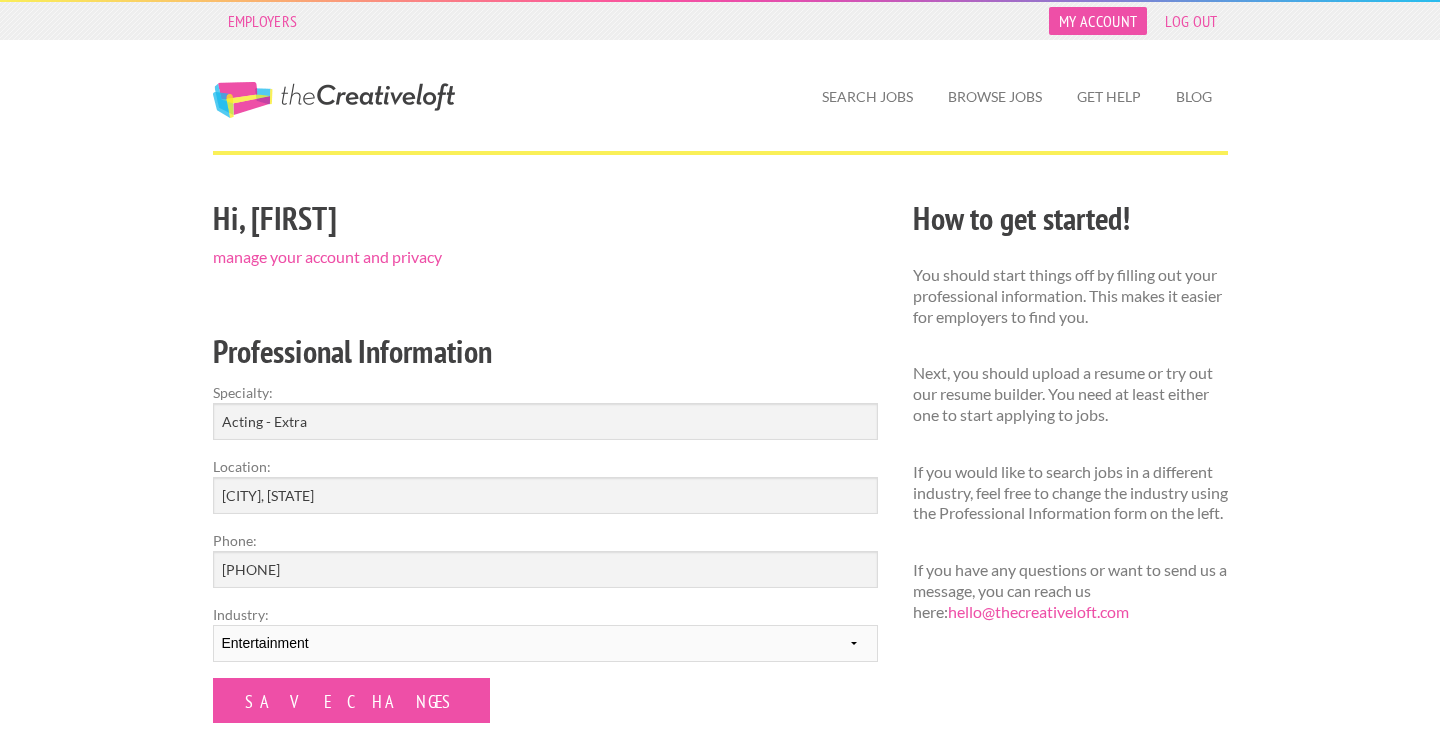 click on "My Account" at bounding box center (1098, 21) 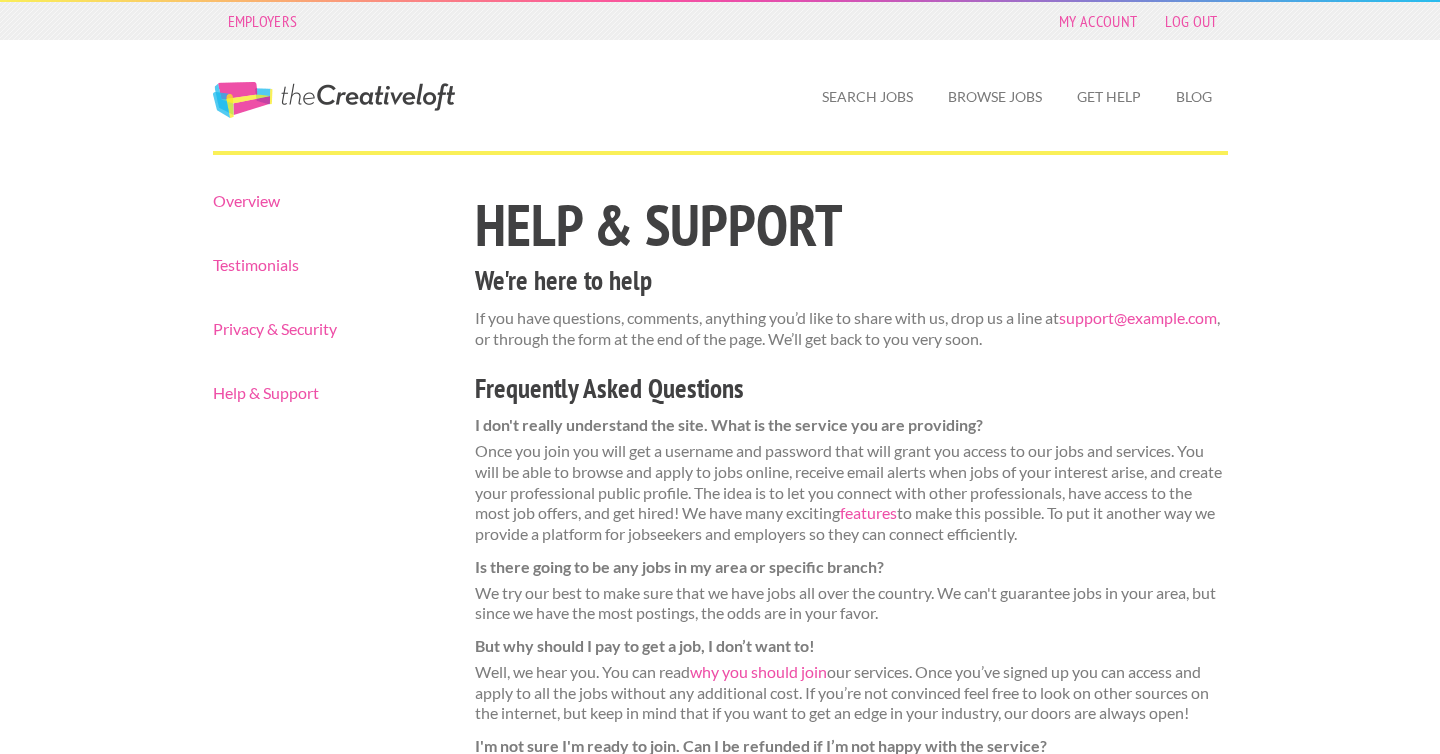 scroll, scrollTop: 0, scrollLeft: 0, axis: both 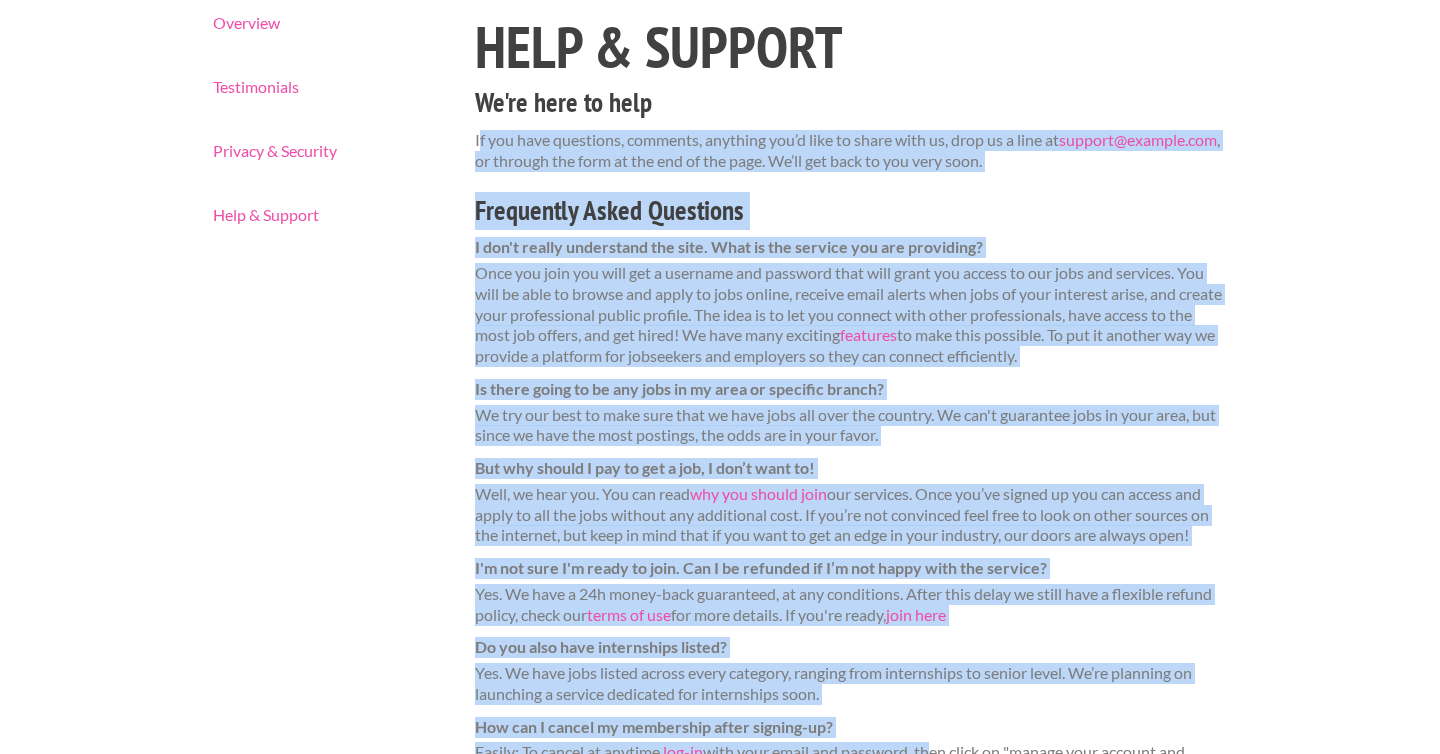 drag, startPoint x: 934, startPoint y: 301, endPoint x: 932, endPoint y: 752, distance: 451.00443 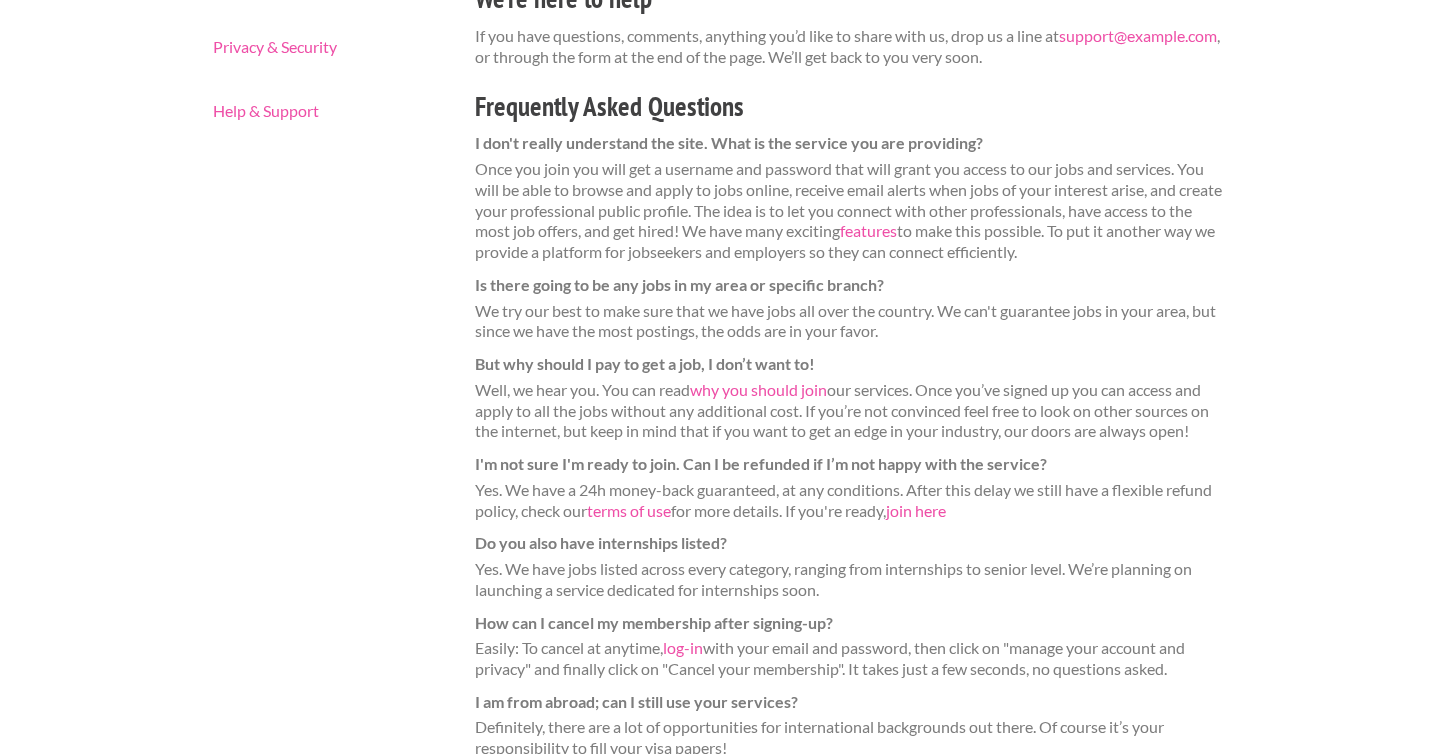 scroll, scrollTop: 280, scrollLeft: 0, axis: vertical 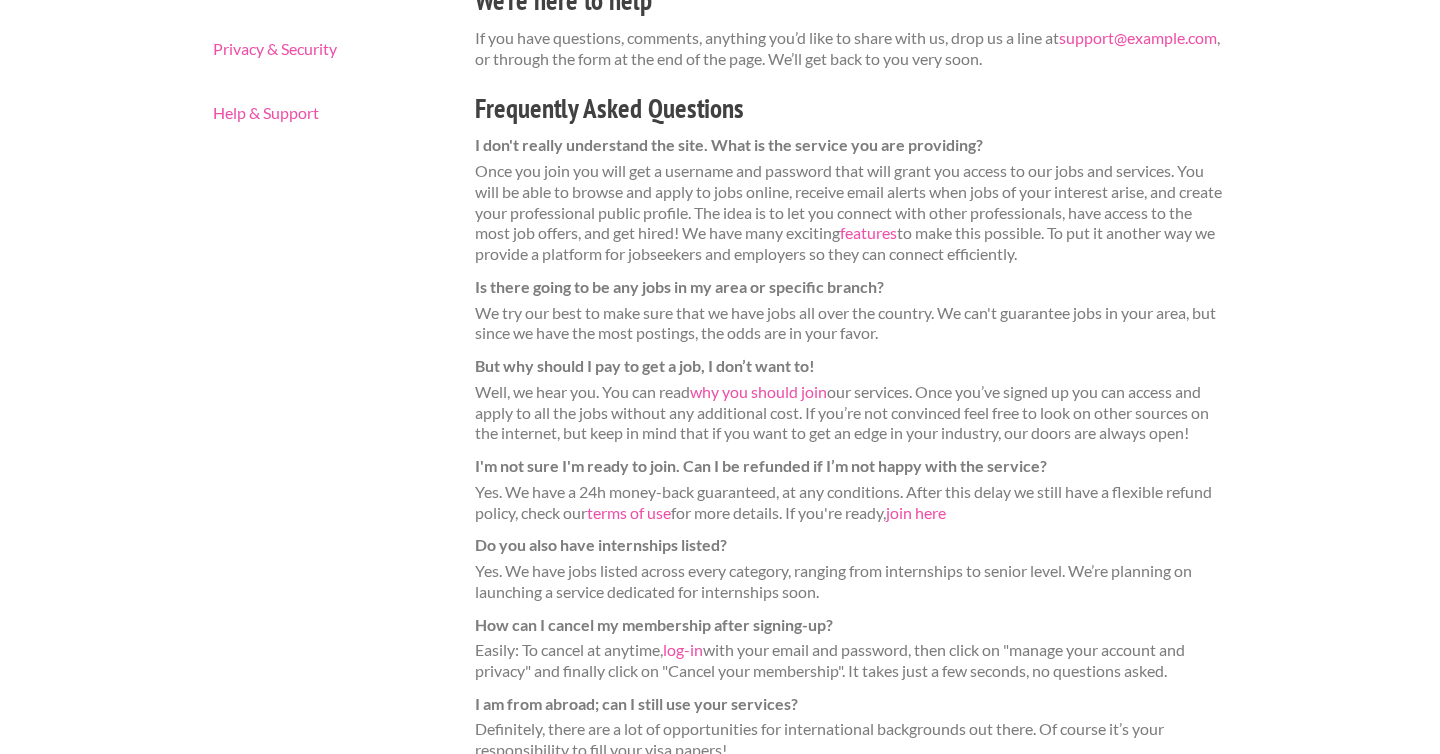 click on "Overview
Testimonials
Privacy & Security
Help & Support" at bounding box center [327, 17] 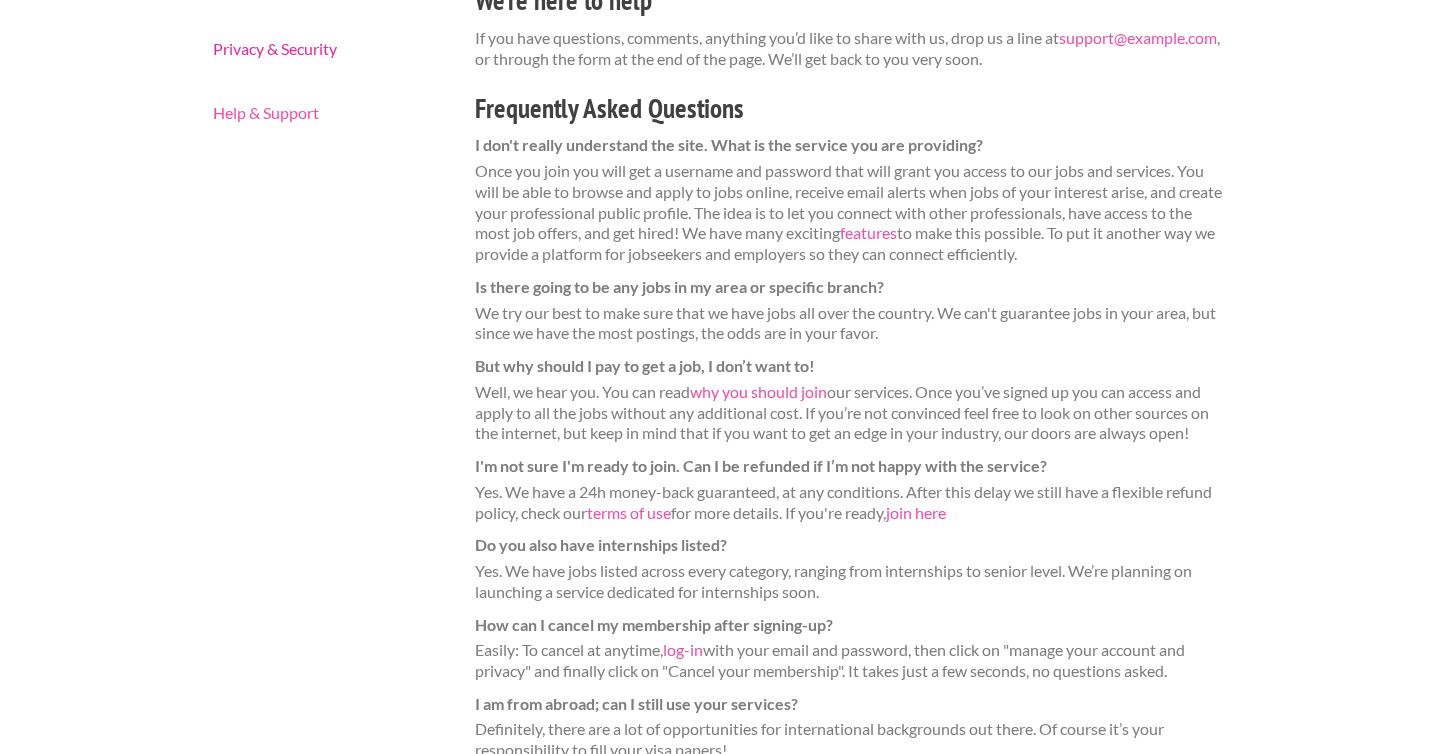click on "Privacy & Security" at bounding box center (327, 49) 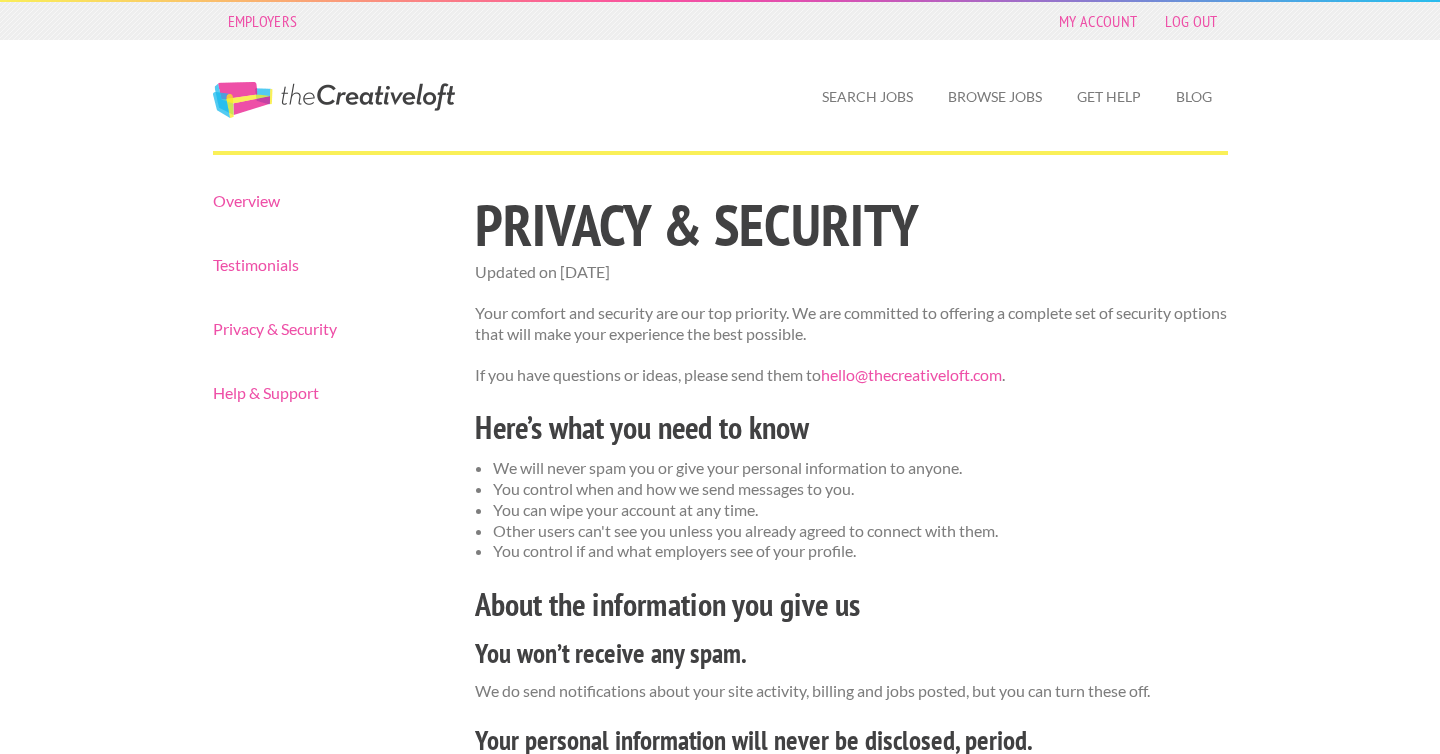 scroll, scrollTop: 0, scrollLeft: 0, axis: both 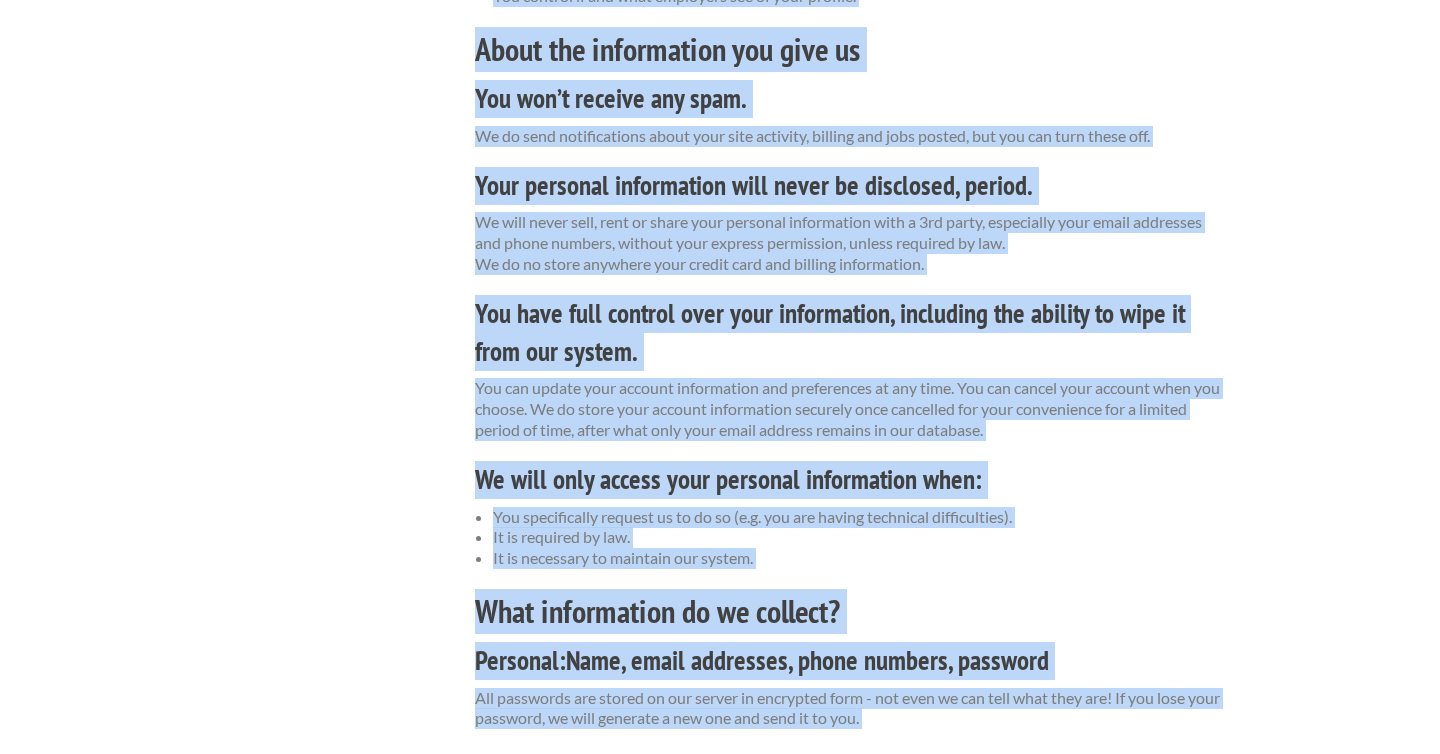 drag, startPoint x: 709, startPoint y: 331, endPoint x: 715, endPoint y: 752, distance: 421.04276 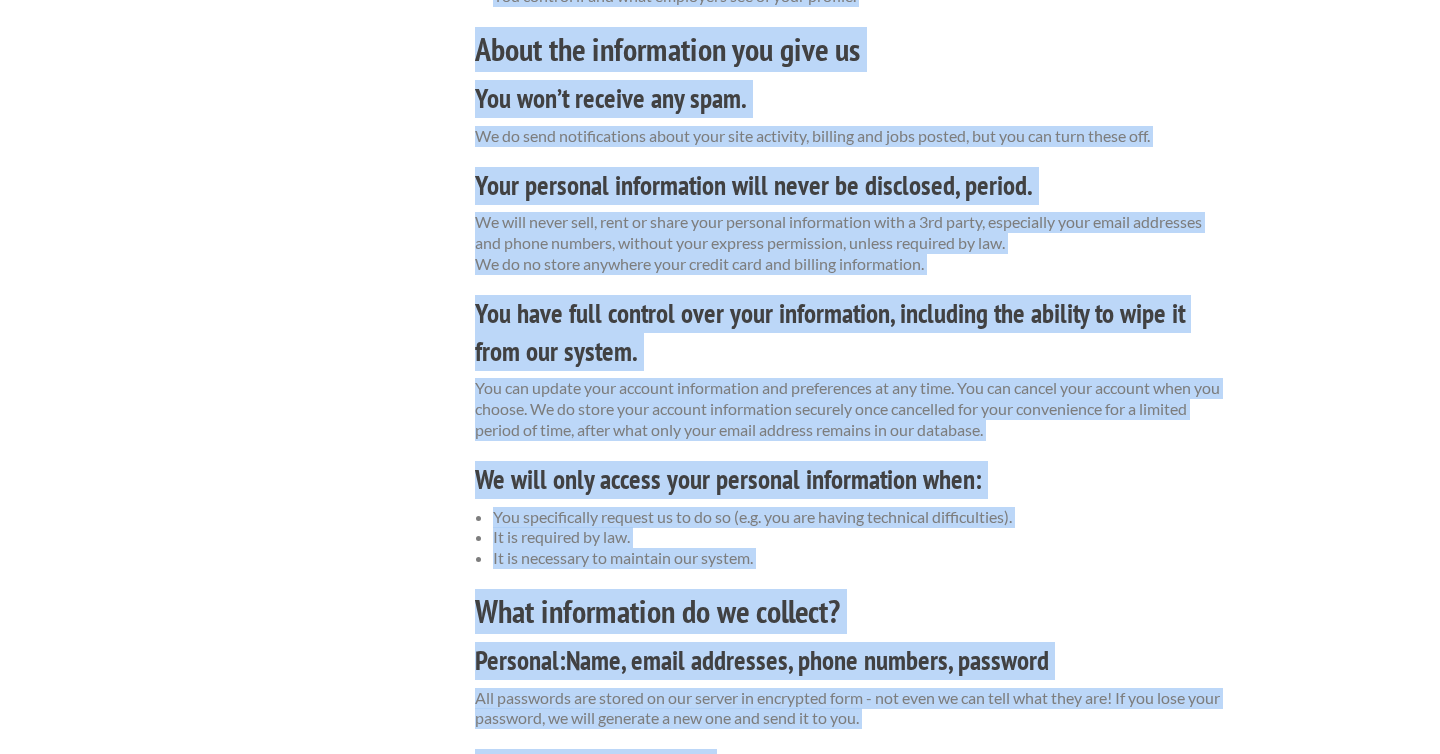 scroll, scrollTop: 583, scrollLeft: 0, axis: vertical 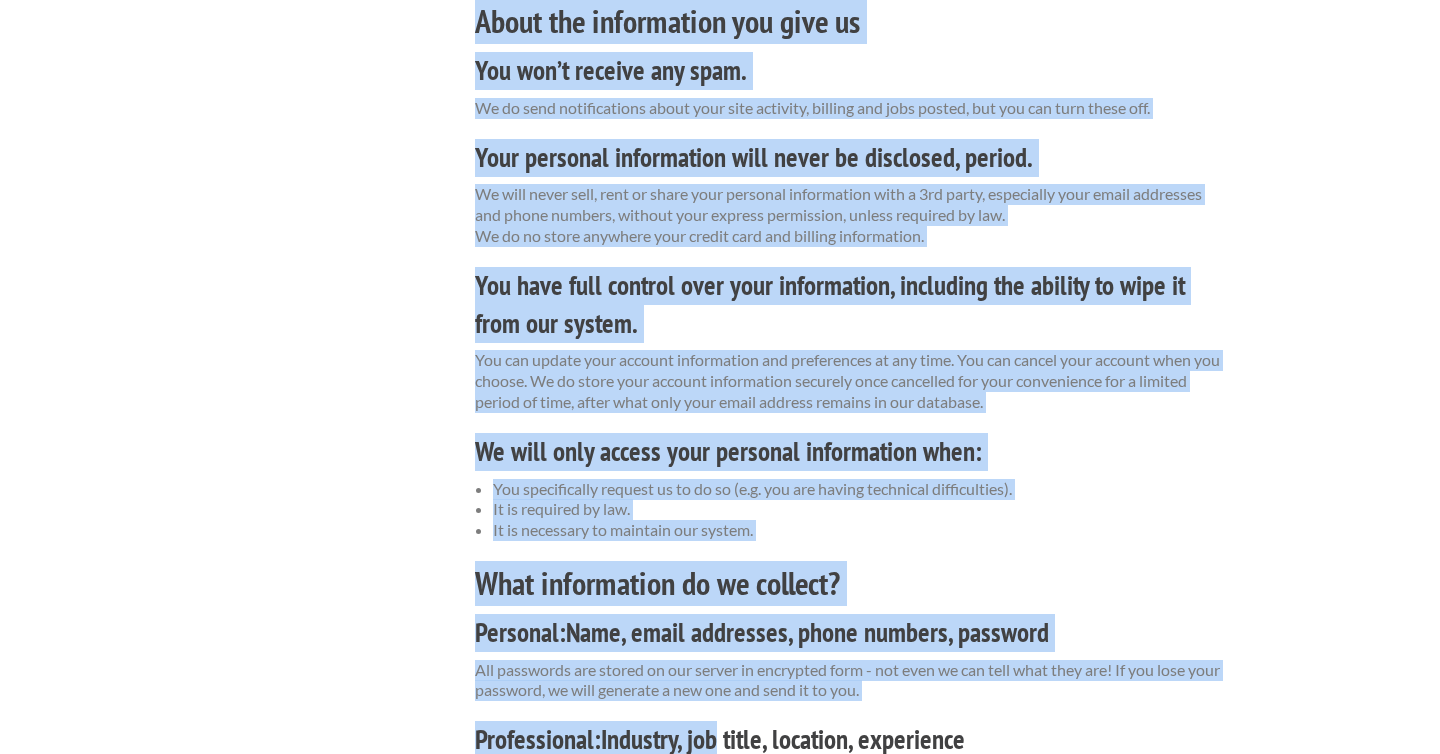 click on "Privacy & Security
Updated on [DATE]
Your comfort and security are our top priority. We are committed to offering a complete set of security options that will make your experience the best possible.
If you have questions or ideas, please send them to  [EMAIL].
Here’s what you need to know
We will never spam you or give your personal information to anyone.
You control when and how we send messages to you.
You can wipe your account at any time.
Other users can’t see you unless you already agreed to connect with them.
You control if and what employers see of your profile.
About the information you give us
You won’t receive any spam.
We do send notifications about your site activity, billing and jobs posted, but you can turn these off.
Your personal information will never be disclosed, period.
We do no store anywhere your credit card and billing information.
We will only access your personal information when:" at bounding box center [852, 551] 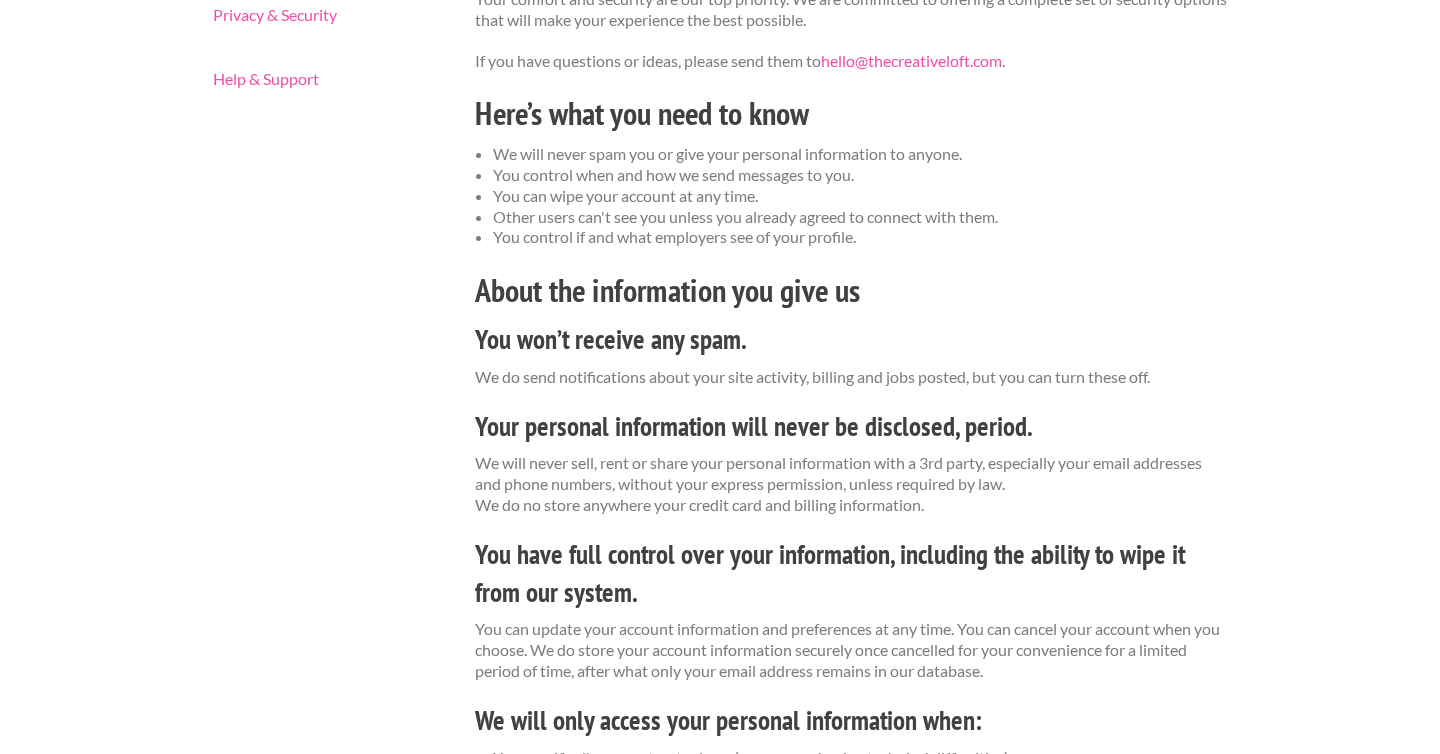 scroll, scrollTop: 0, scrollLeft: 0, axis: both 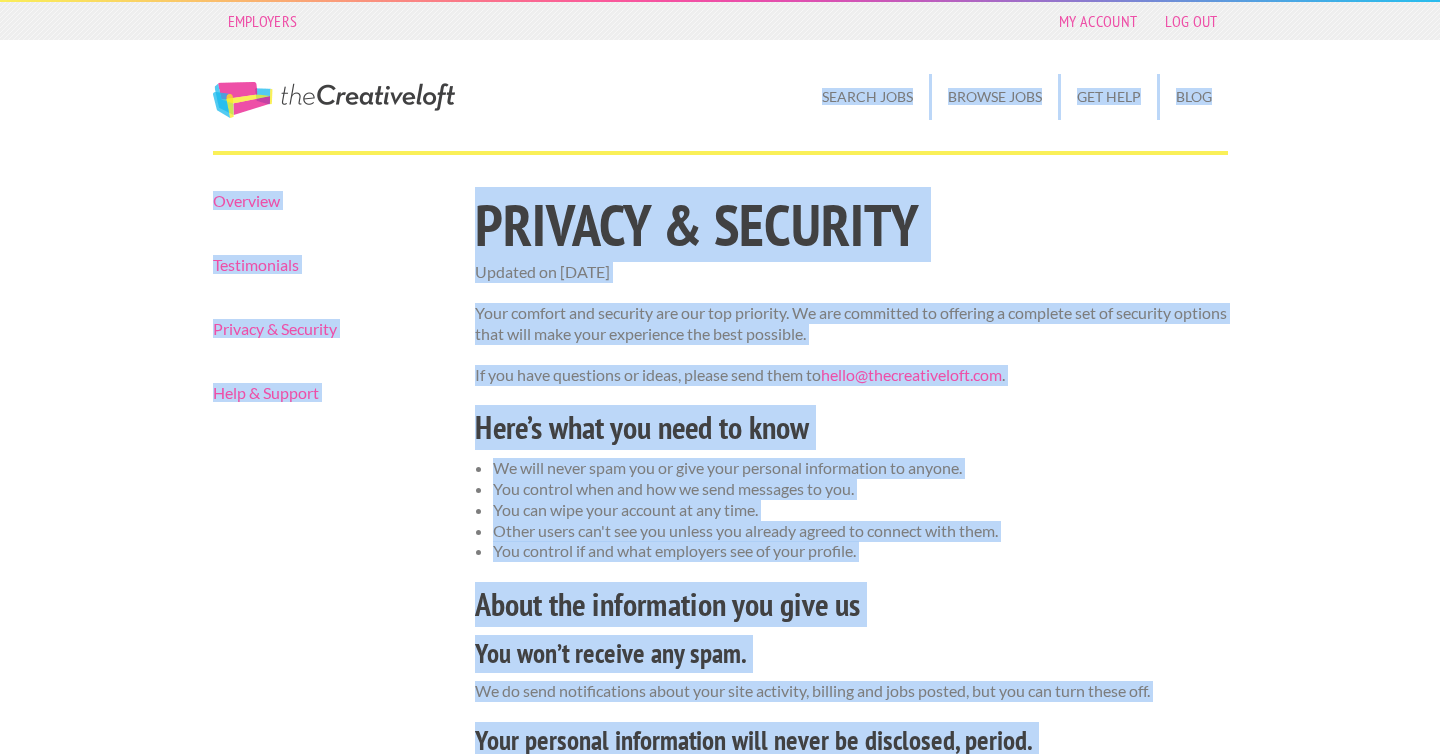 drag, startPoint x: 1439, startPoint y: 335, endPoint x: 1292, endPoint y: 120, distance: 260.44962 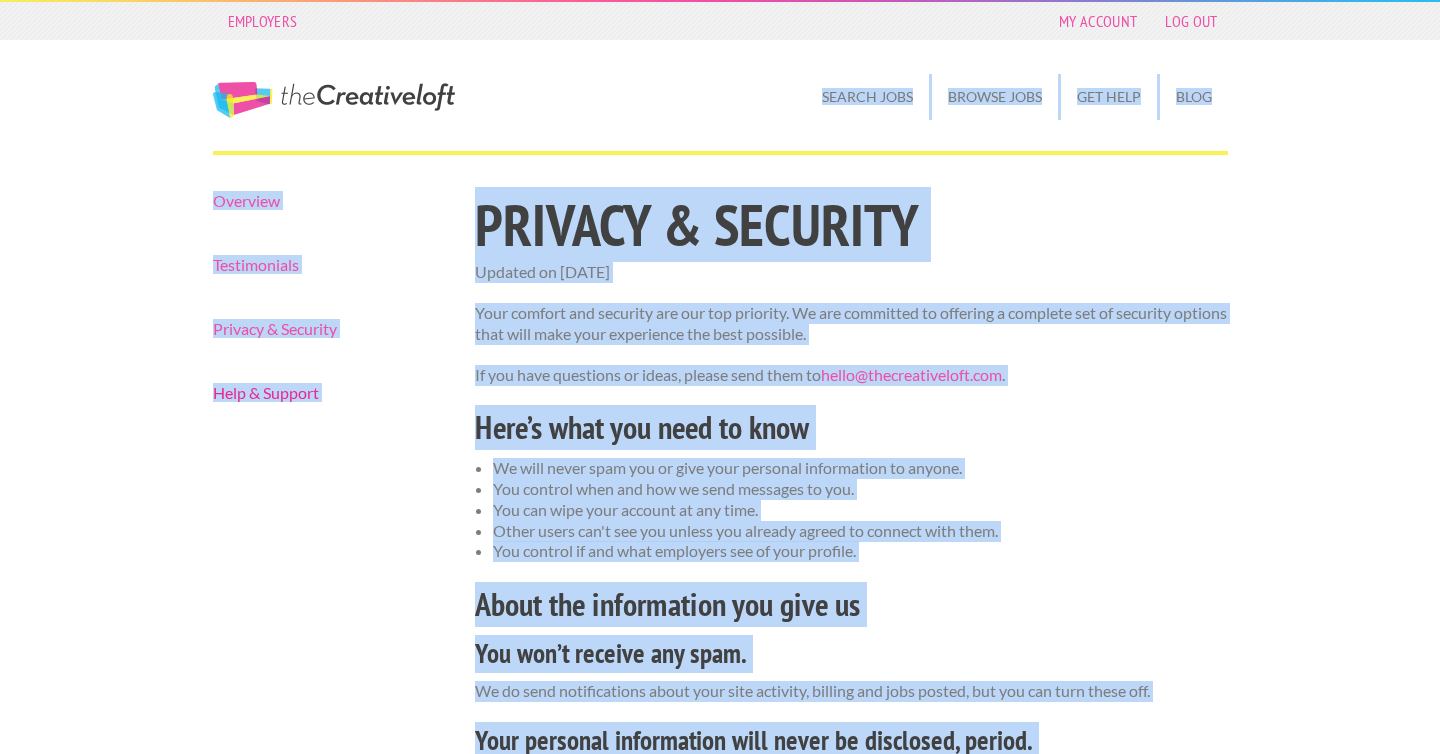 click on "Help & Support" at bounding box center [327, 393] 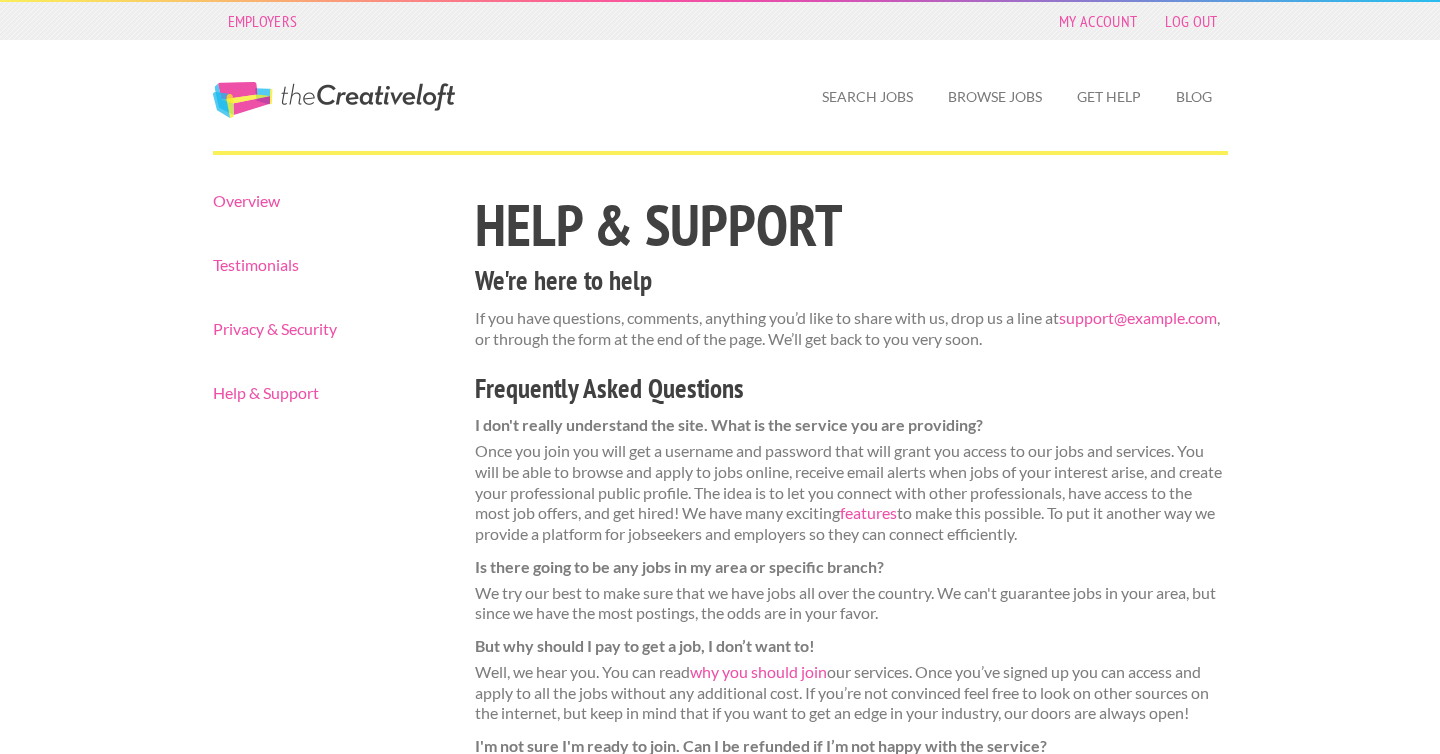 scroll, scrollTop: 0, scrollLeft: 0, axis: both 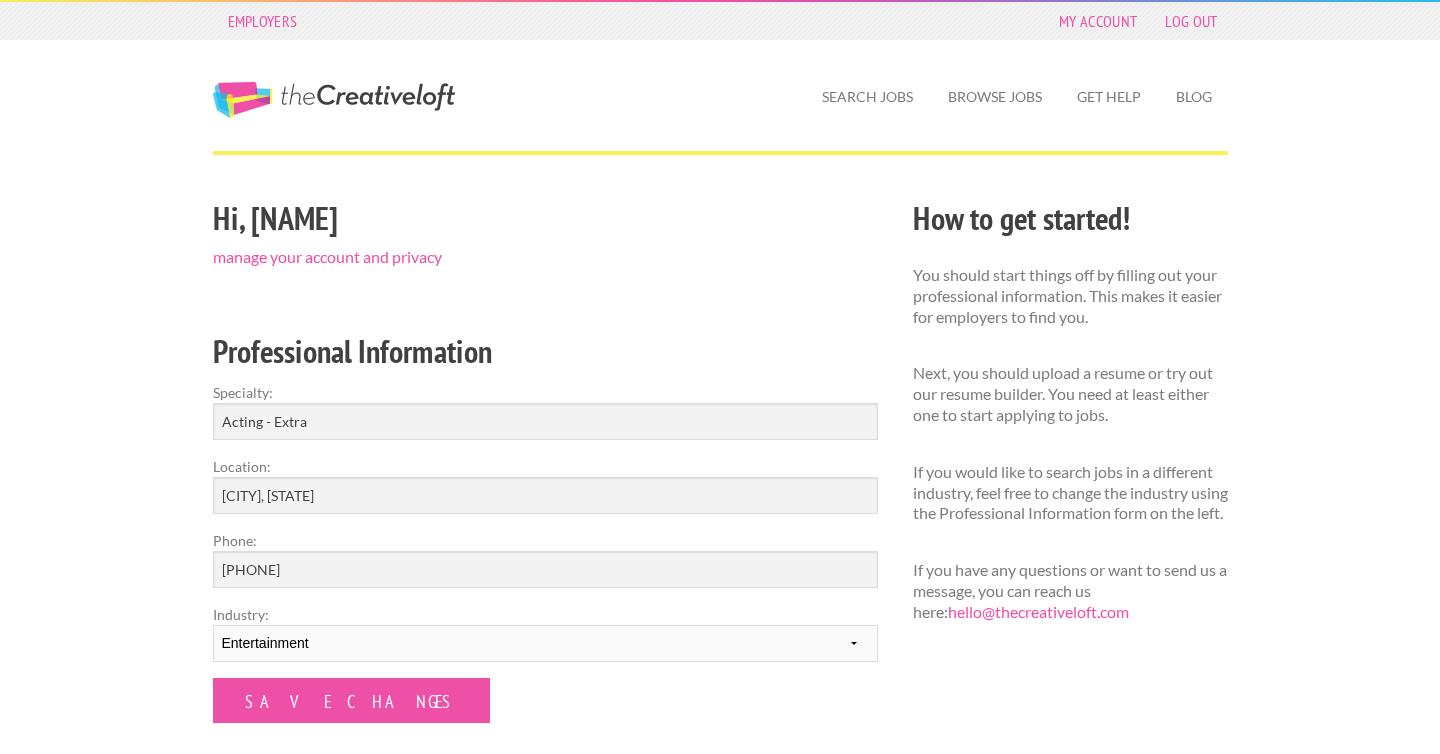 click on "Hi, [NAME]
manage your account and privacy
Professional Information
Specialty:
Acting - Extra
Location:
[CITY], [STATE]
Phone:
[PHONE]
Industry:
---------
Fashion
Interior Design
Photography
Event Planning
Entertainment
Music
Advertising
Graphic Design
Save Changes
My Resumes
upload a new resume   |  use the resume builder
Name:
File:
Upload Resume
×" at bounding box center (545, 534) 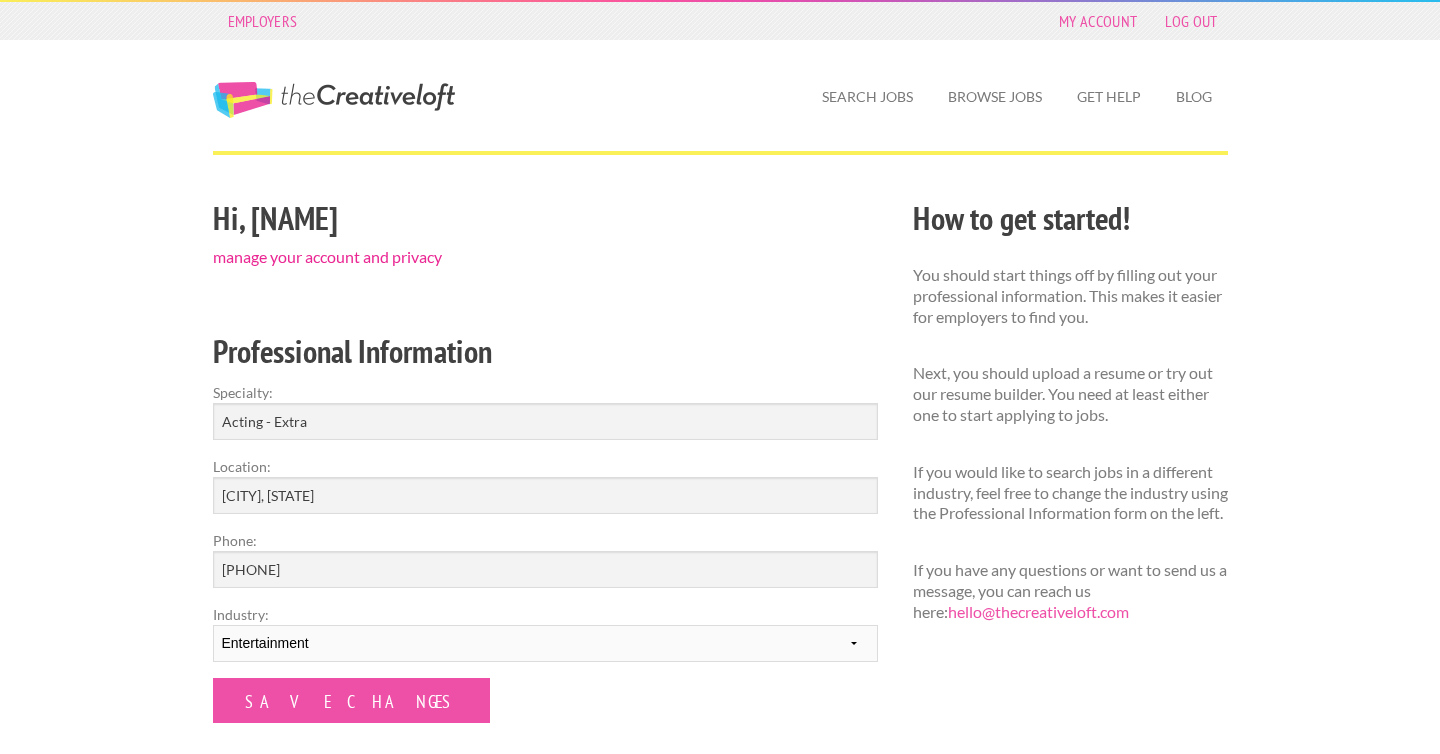 click on "manage your account and privacy" at bounding box center [327, 256] 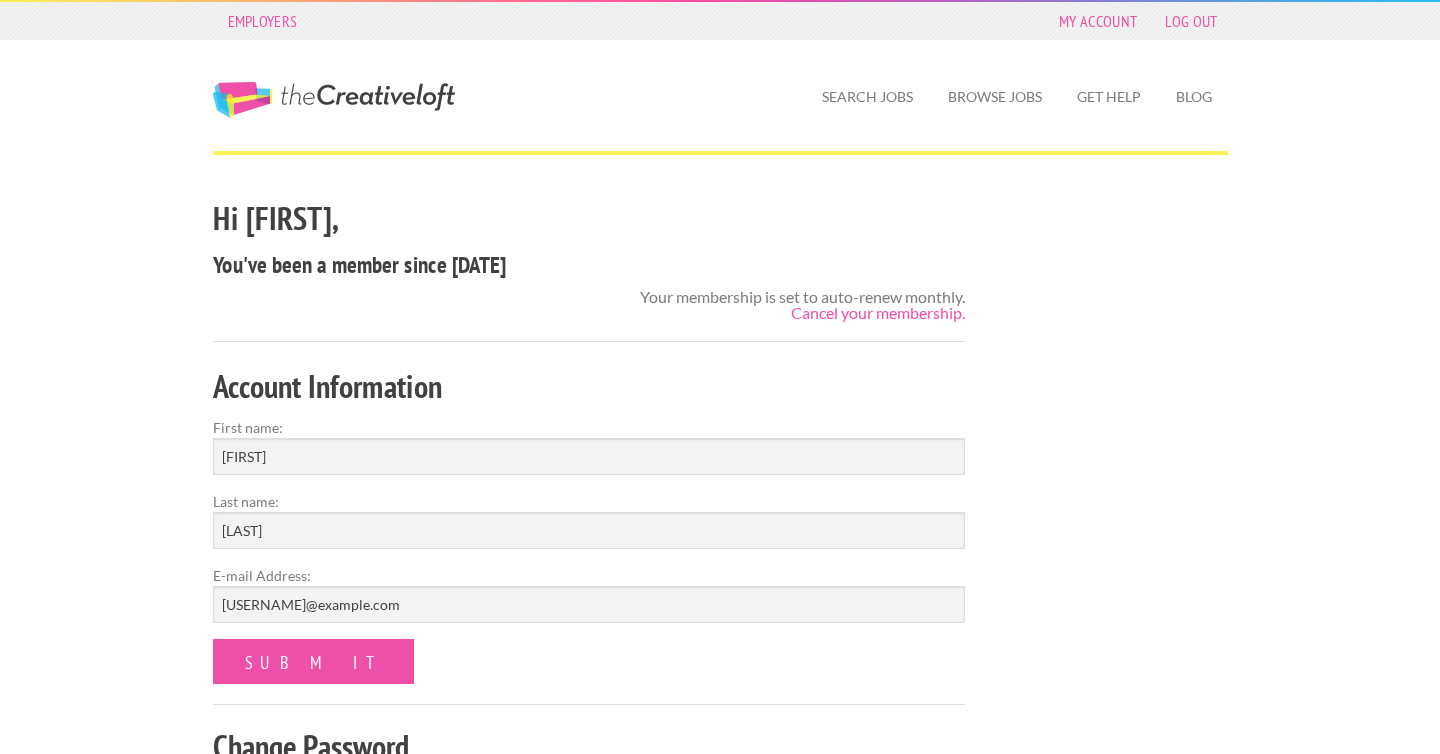 scroll, scrollTop: 0, scrollLeft: 0, axis: both 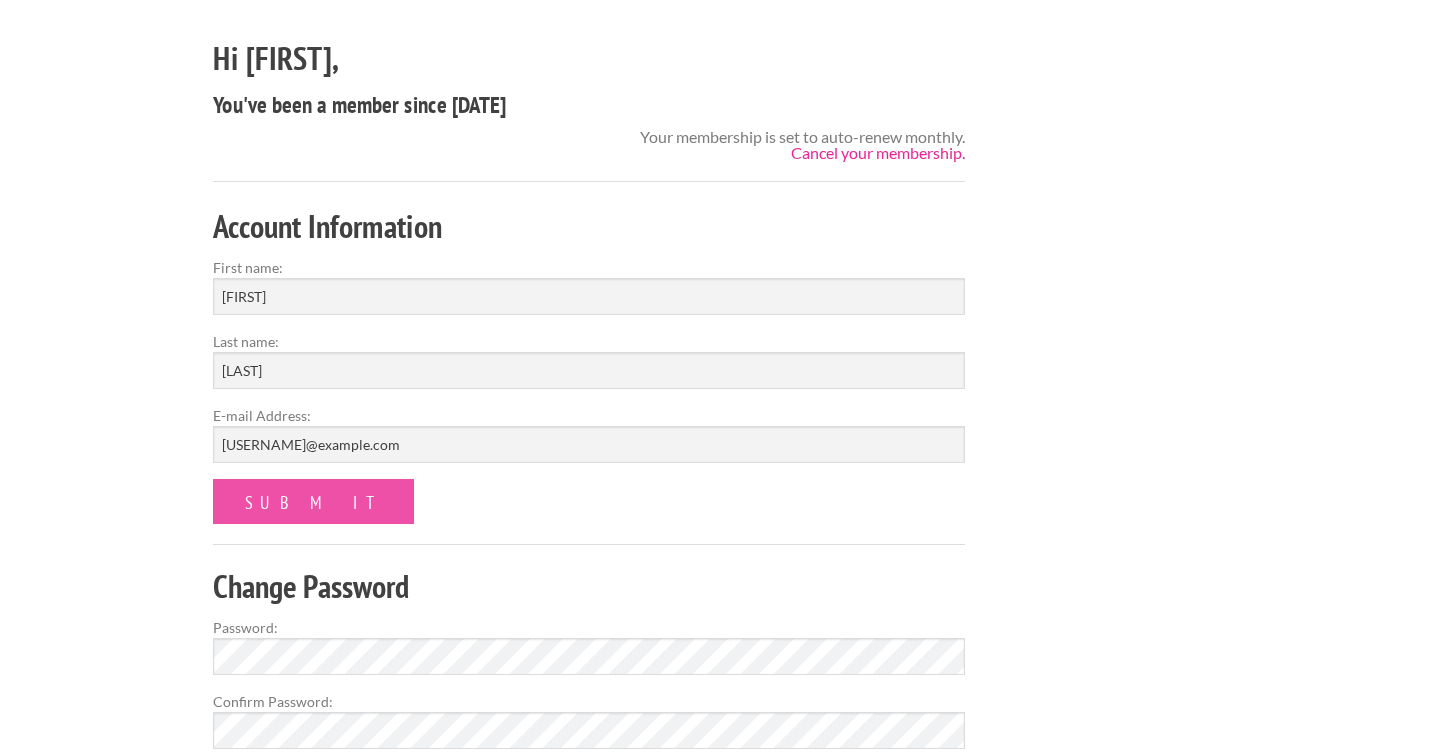 click on "Cancel your membership." at bounding box center [878, 152] 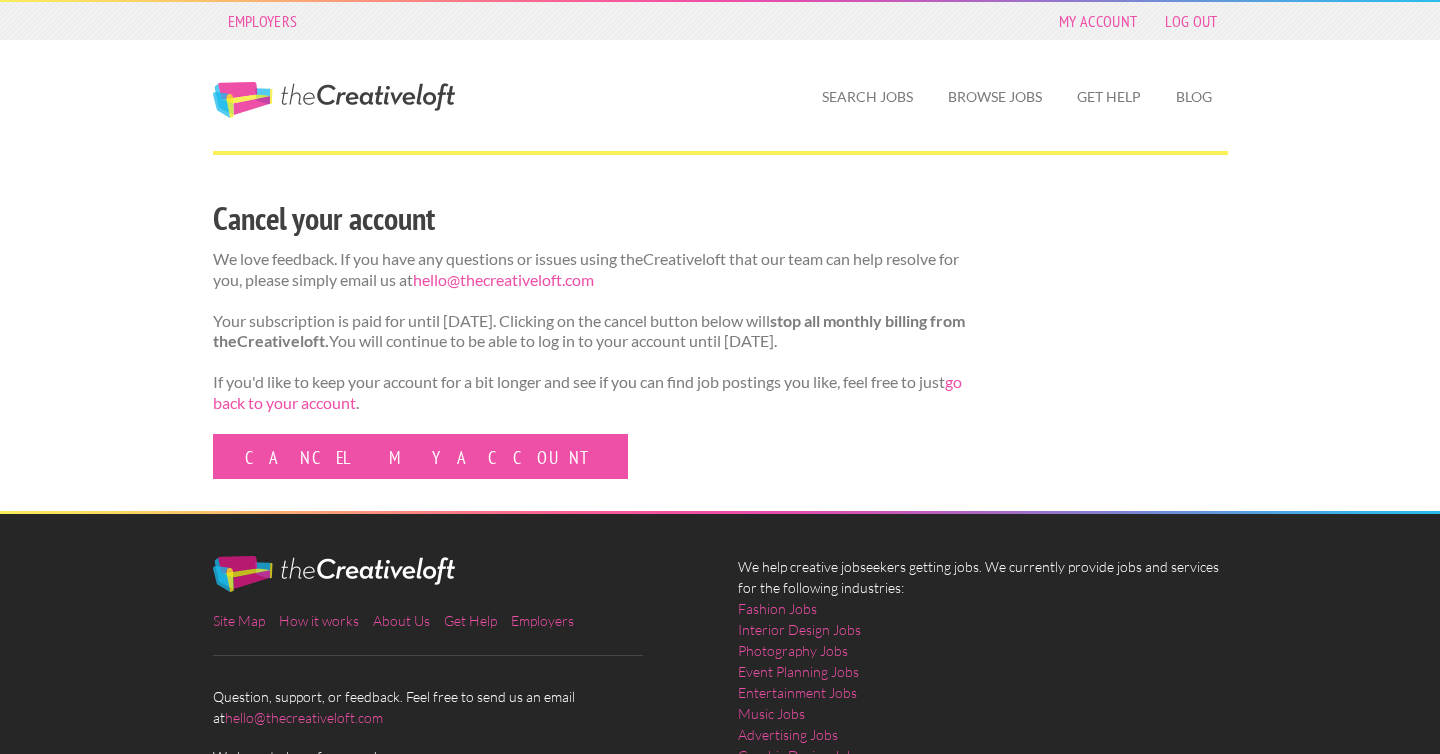 scroll, scrollTop: 0, scrollLeft: 0, axis: both 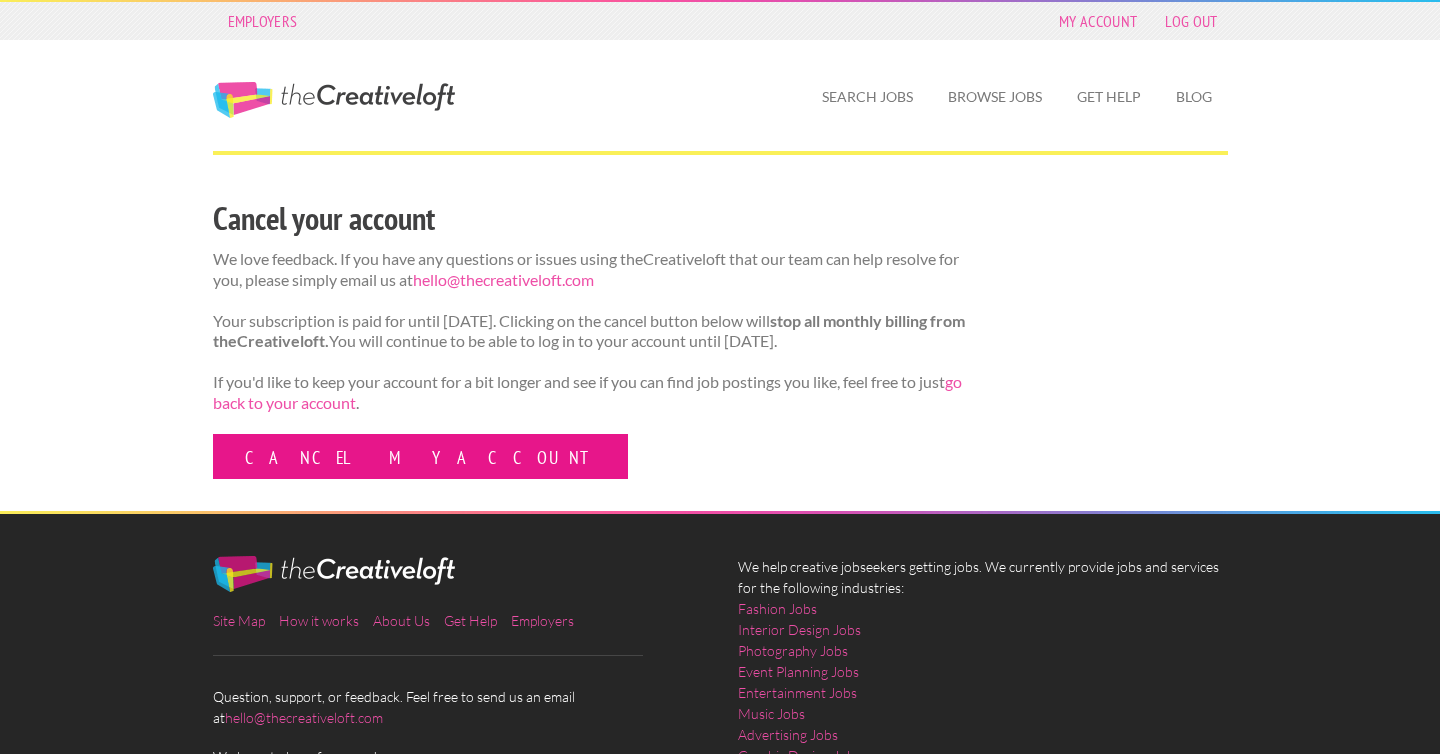 click on "Cancel my account" at bounding box center [420, 456] 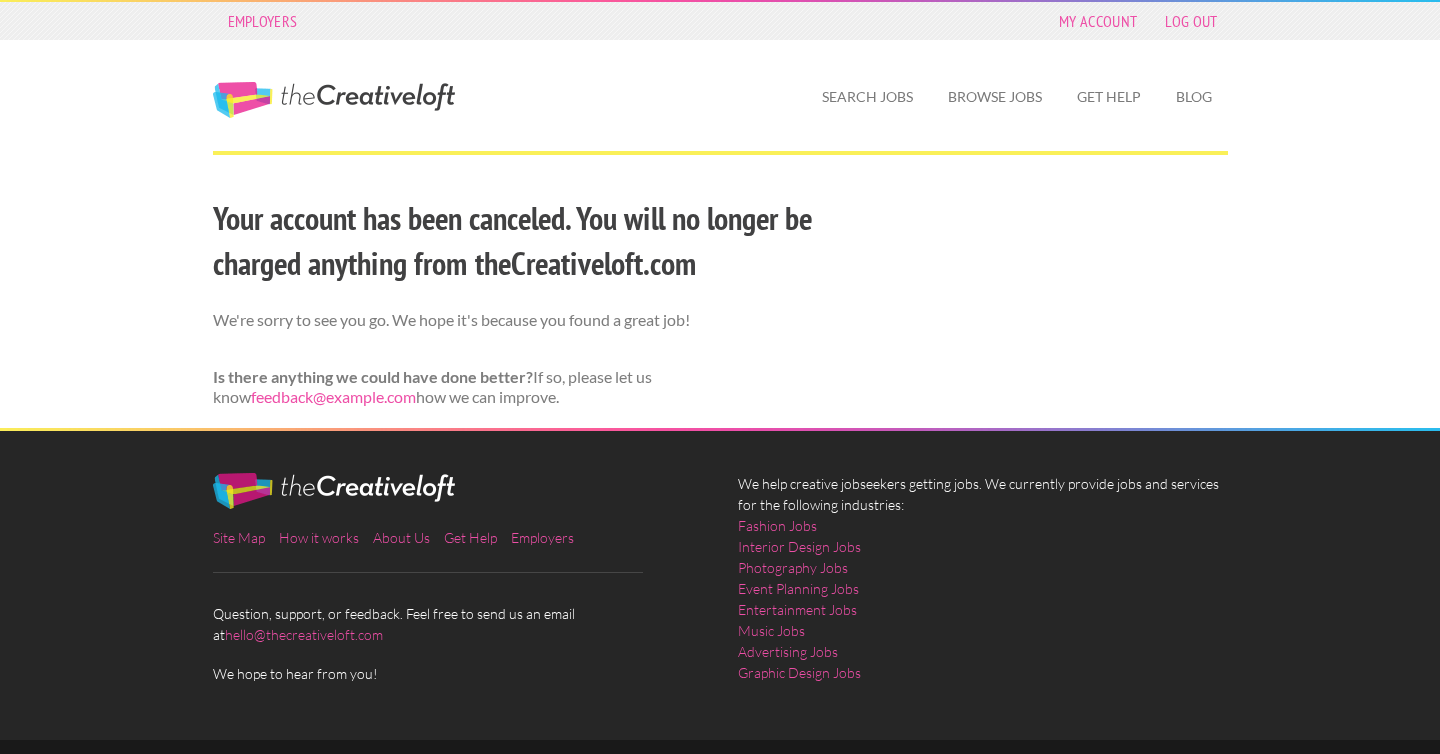 scroll, scrollTop: 0, scrollLeft: 0, axis: both 